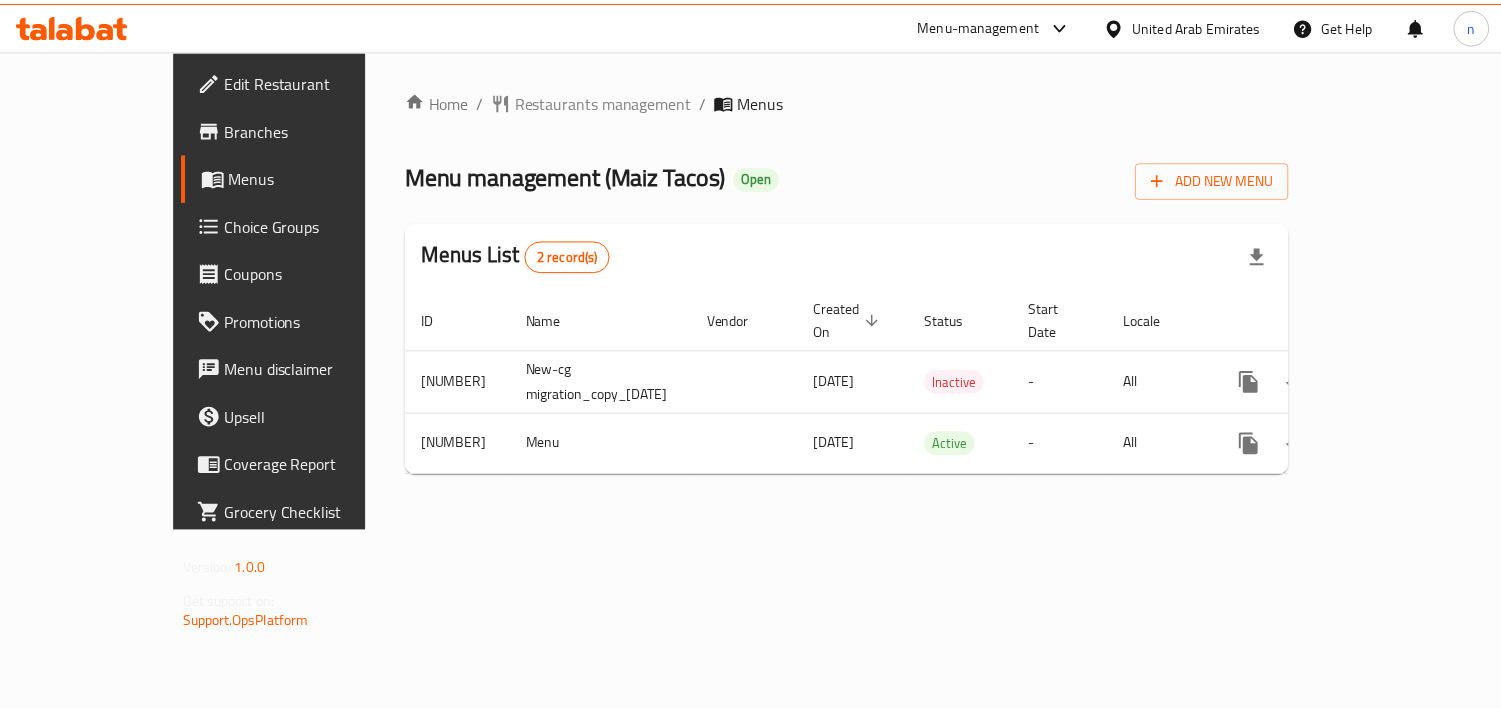 scroll, scrollTop: 0, scrollLeft: 0, axis: both 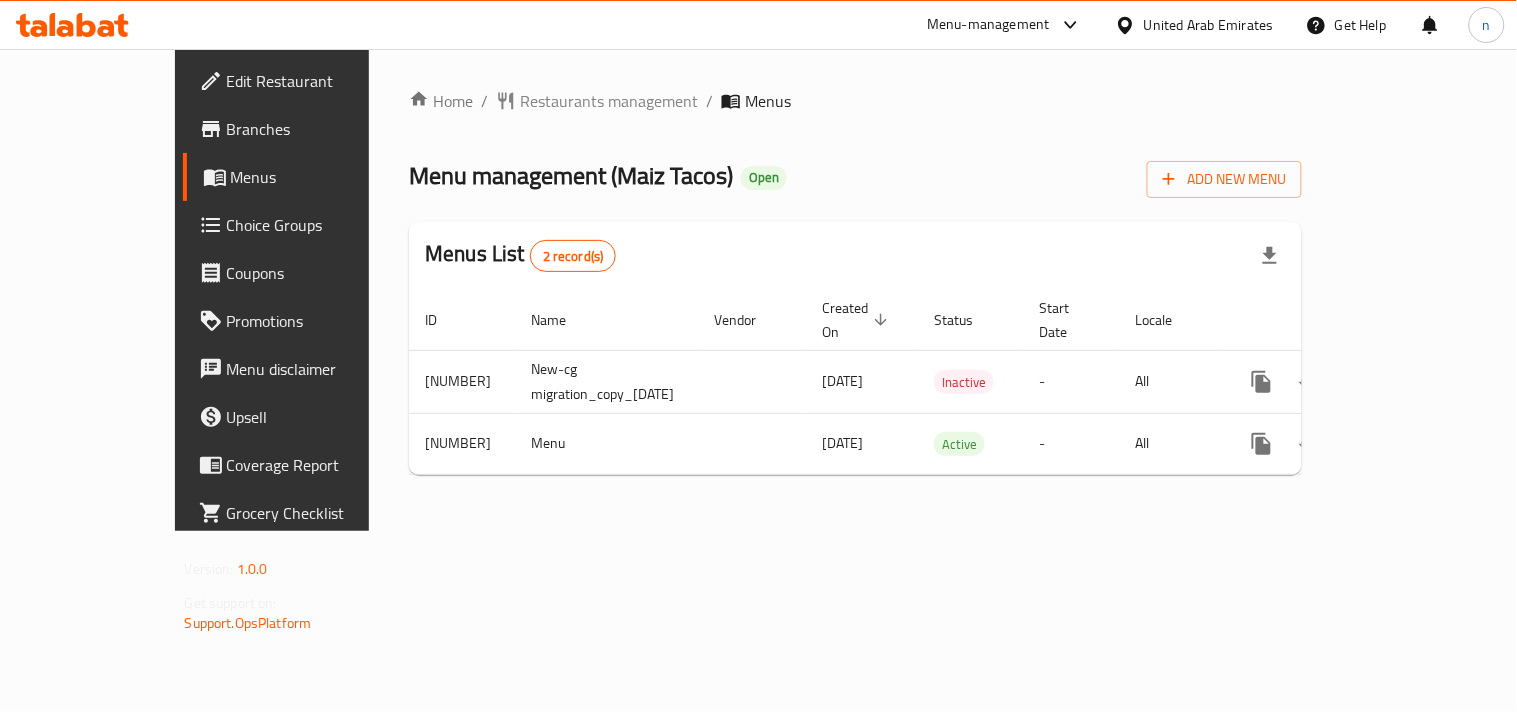click 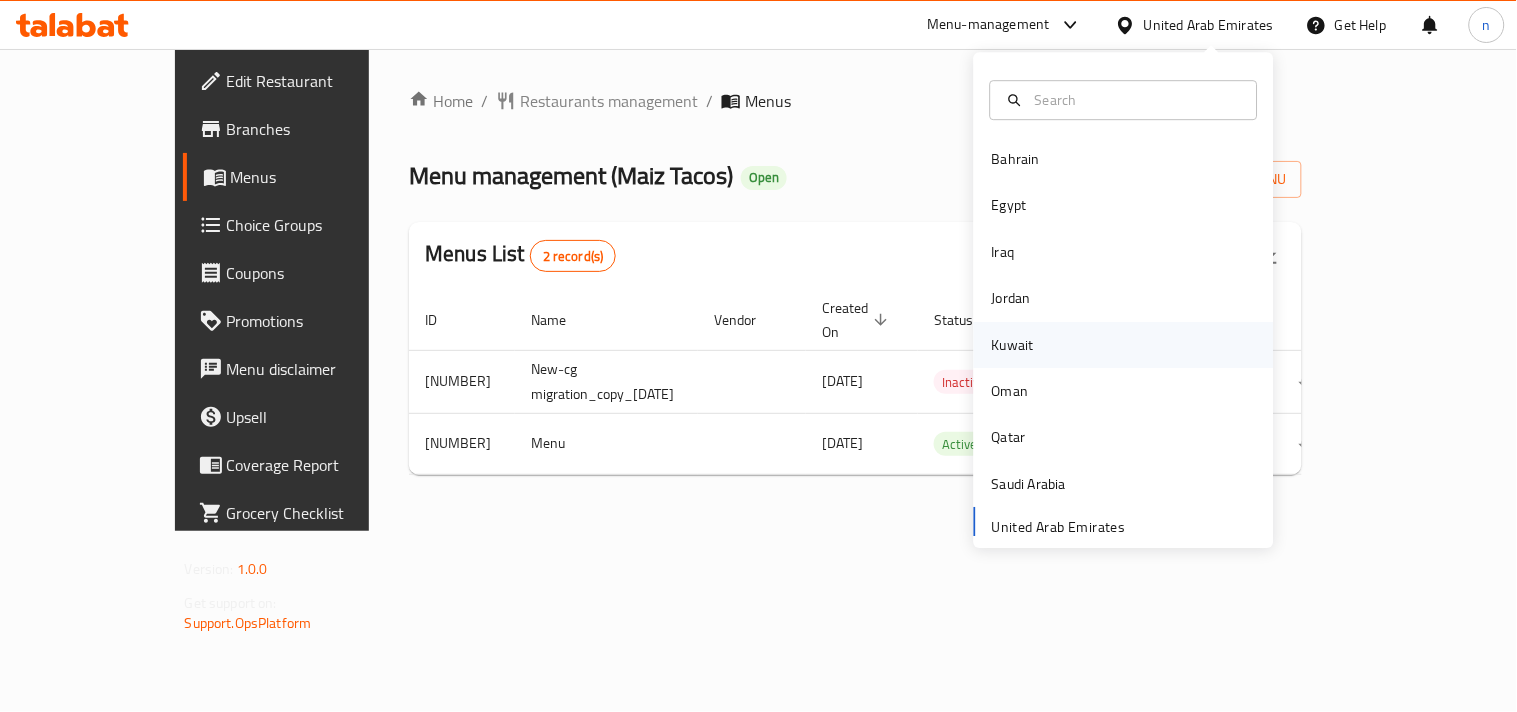 click on "Kuwait" at bounding box center (1013, 345) 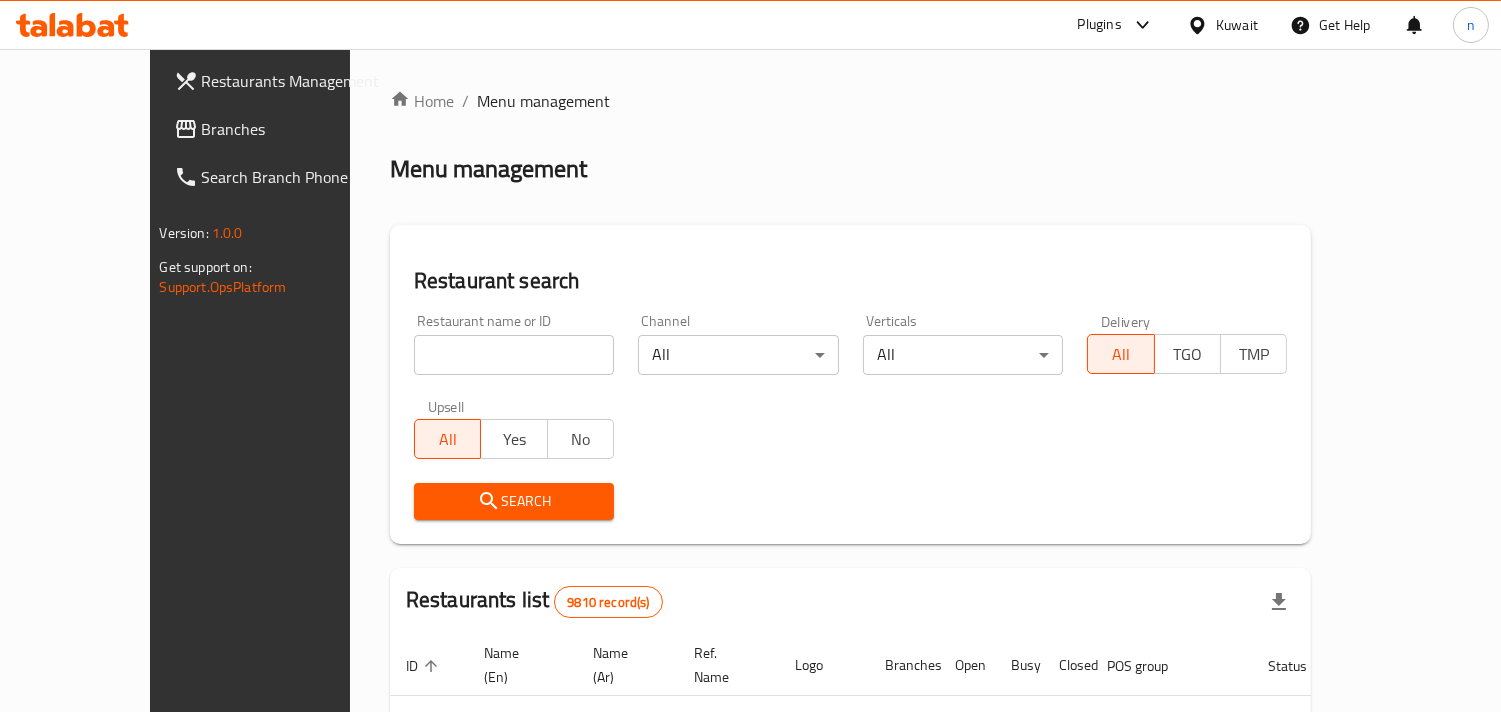 click 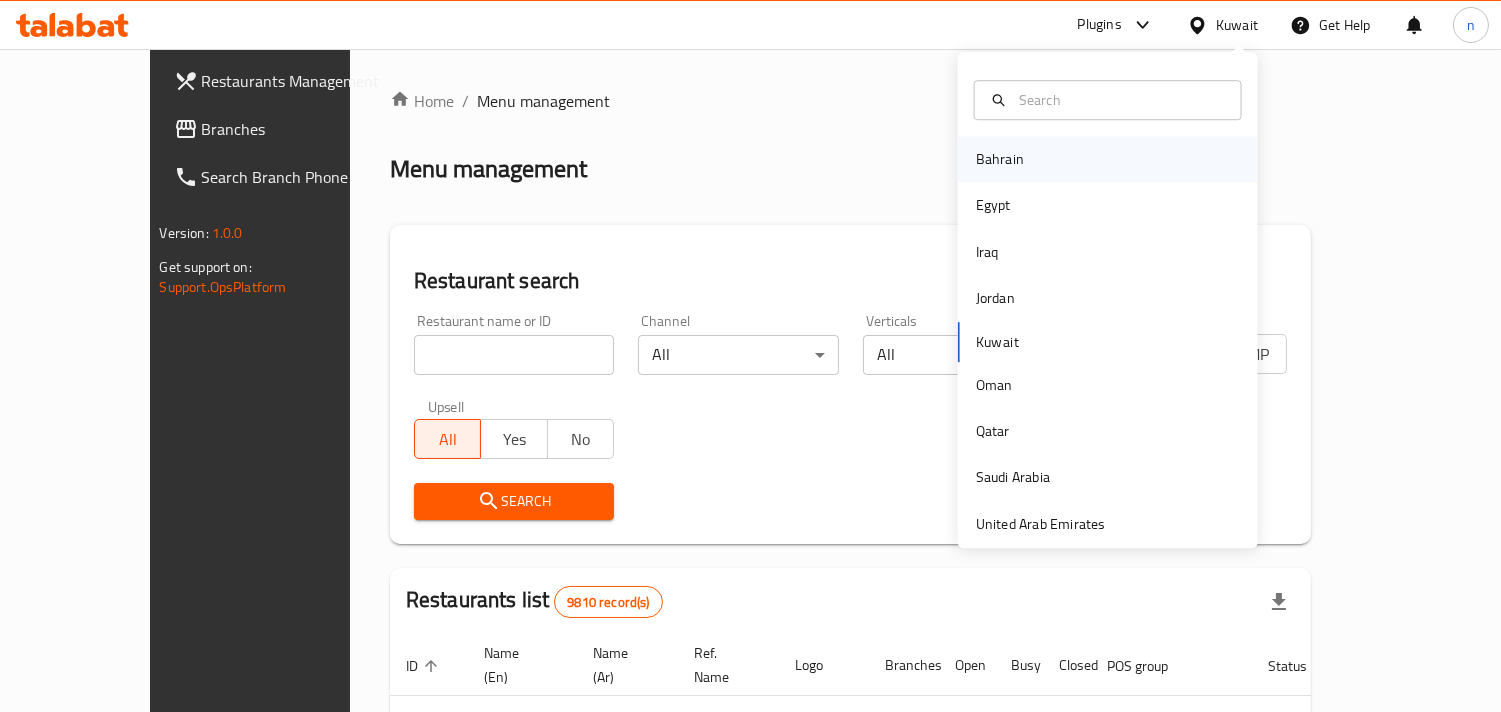 click on "Bahrain" at bounding box center [1000, 159] 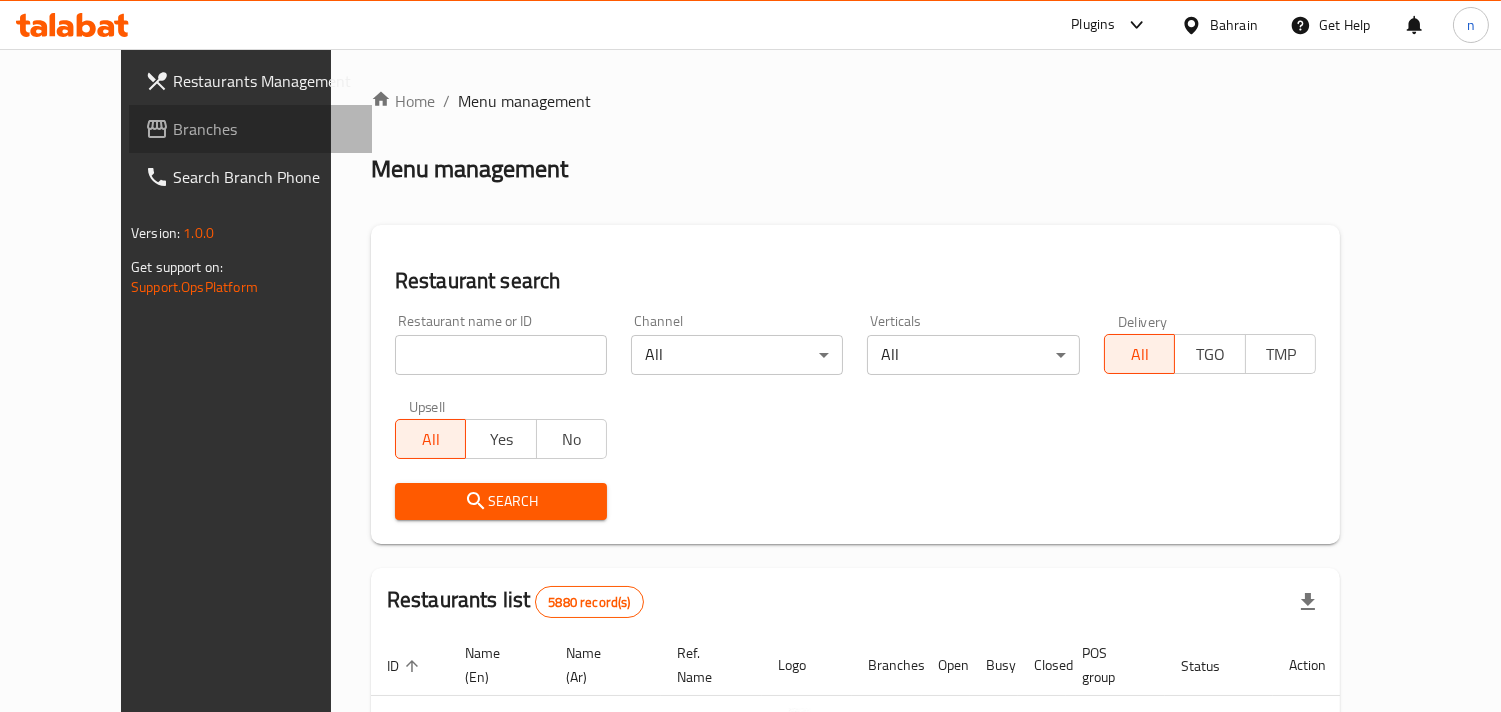 click on "Branches" at bounding box center (250, 129) 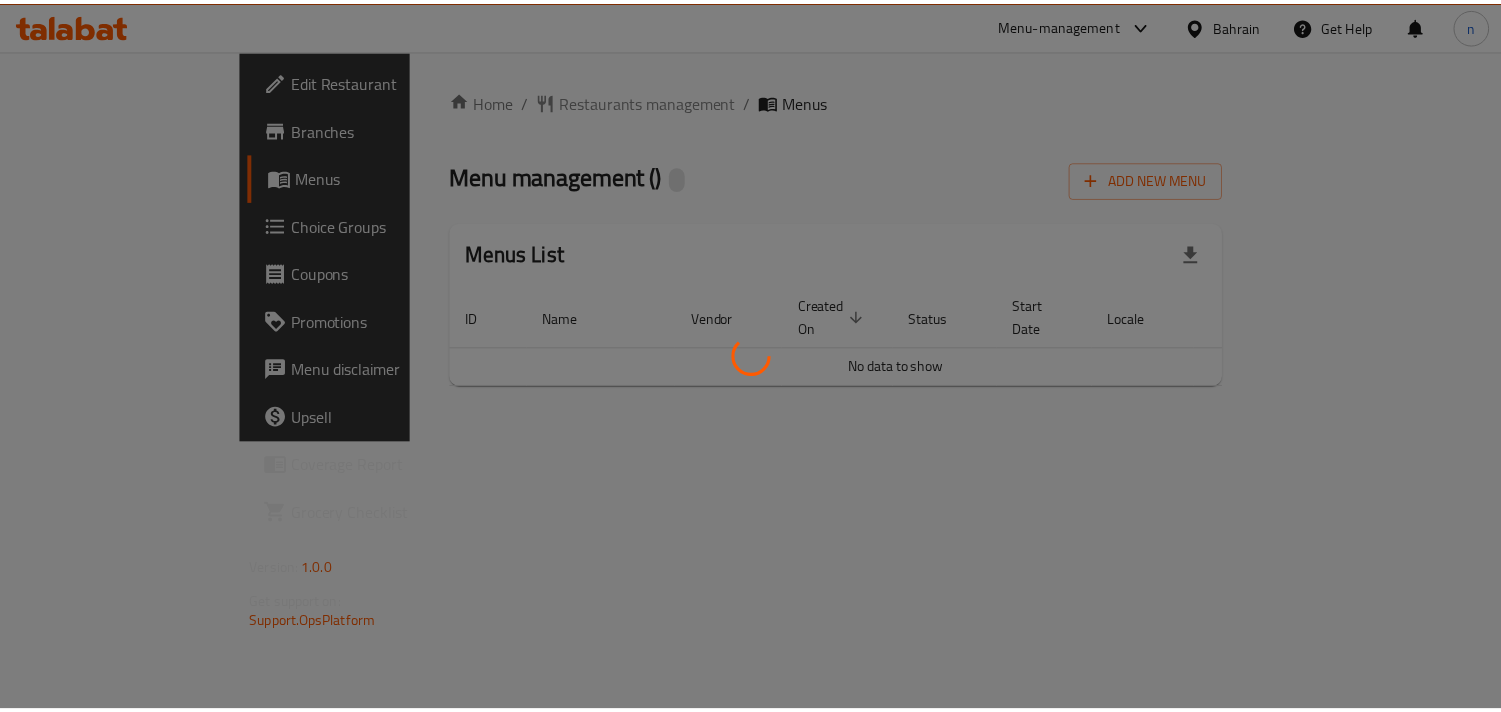 scroll, scrollTop: 0, scrollLeft: 0, axis: both 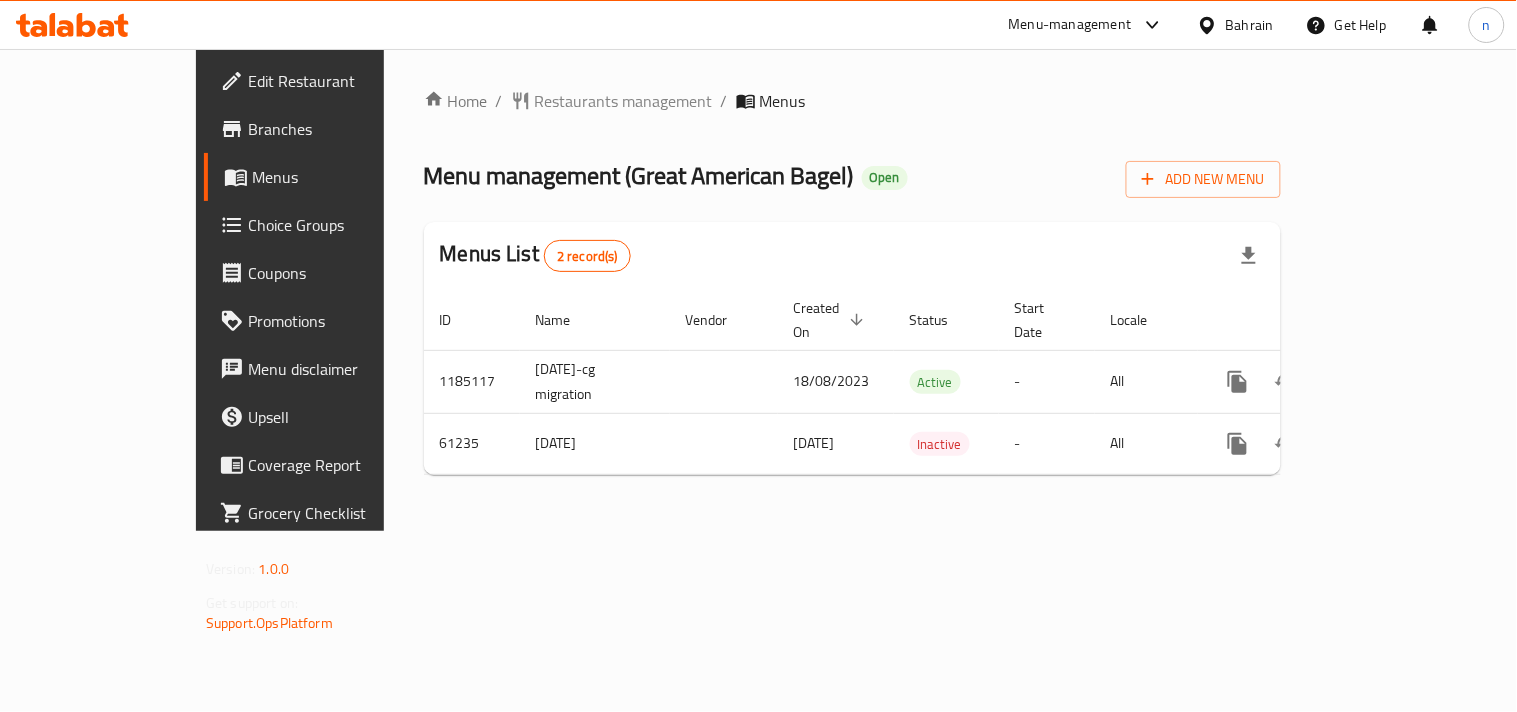 click 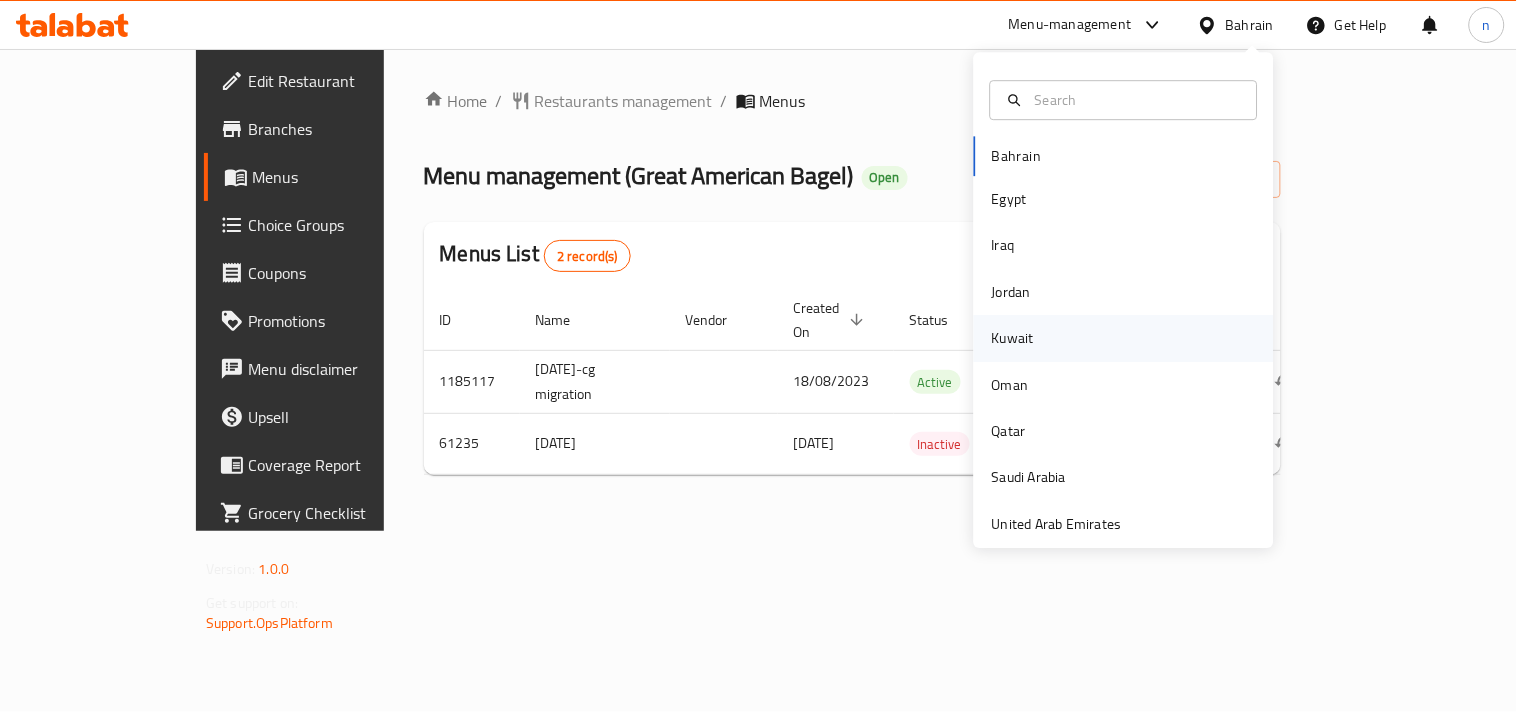click on "Kuwait" at bounding box center (1013, 338) 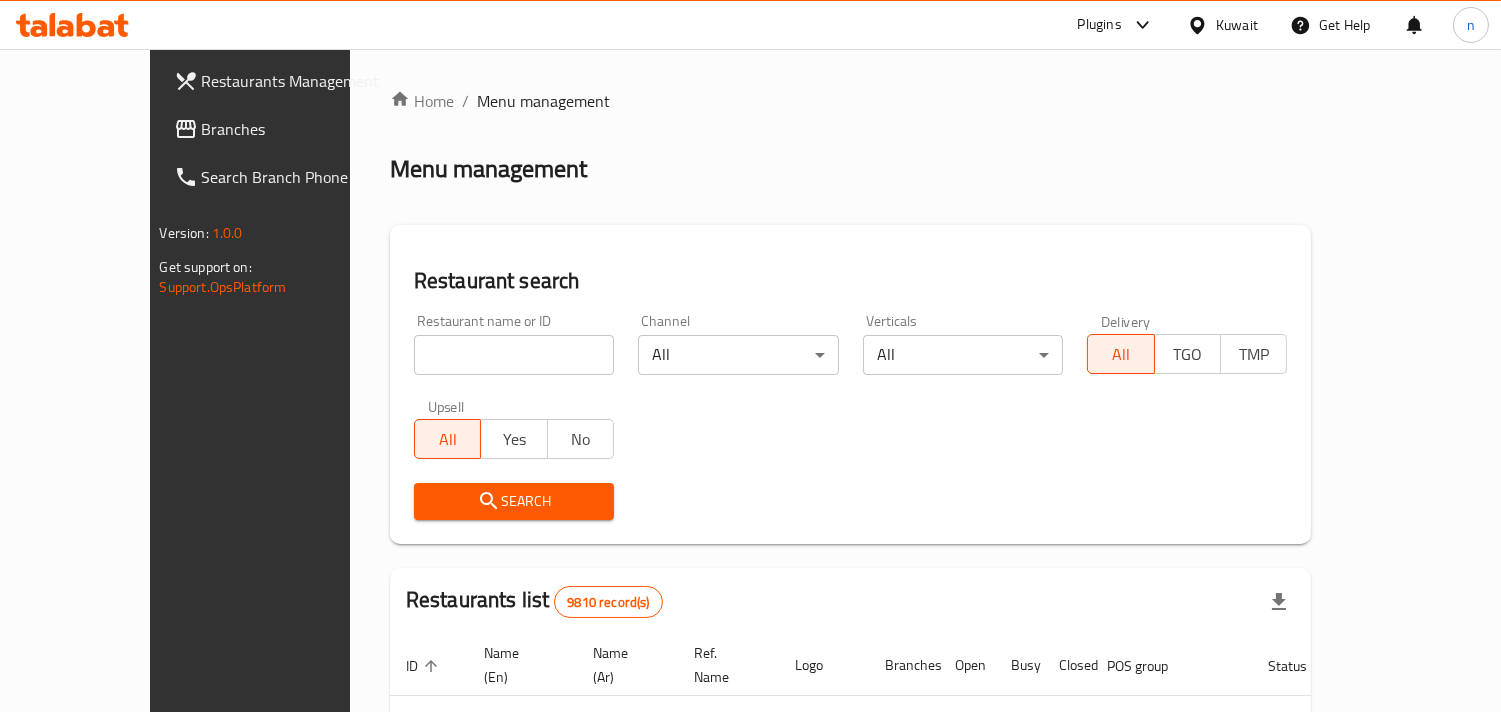click 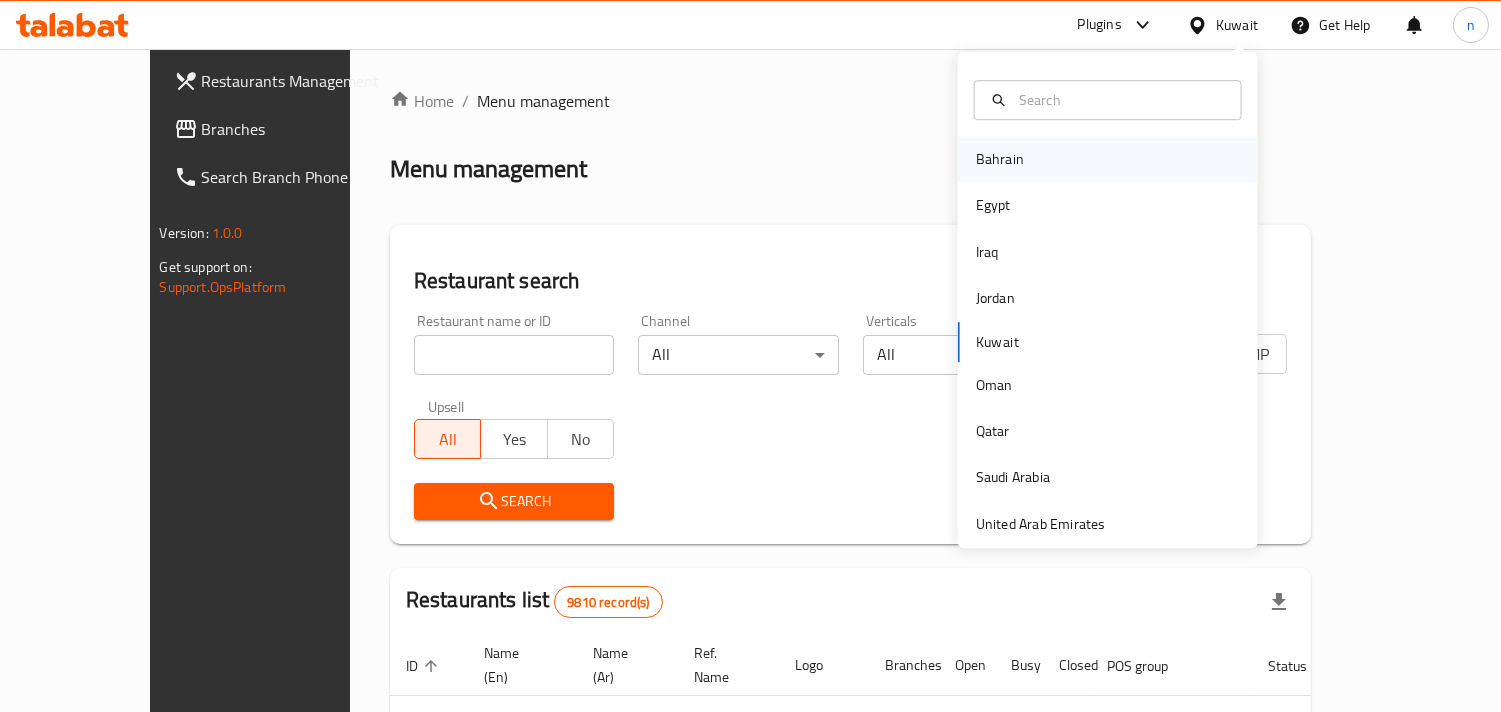 click on "Bahrain" at bounding box center [1108, 159] 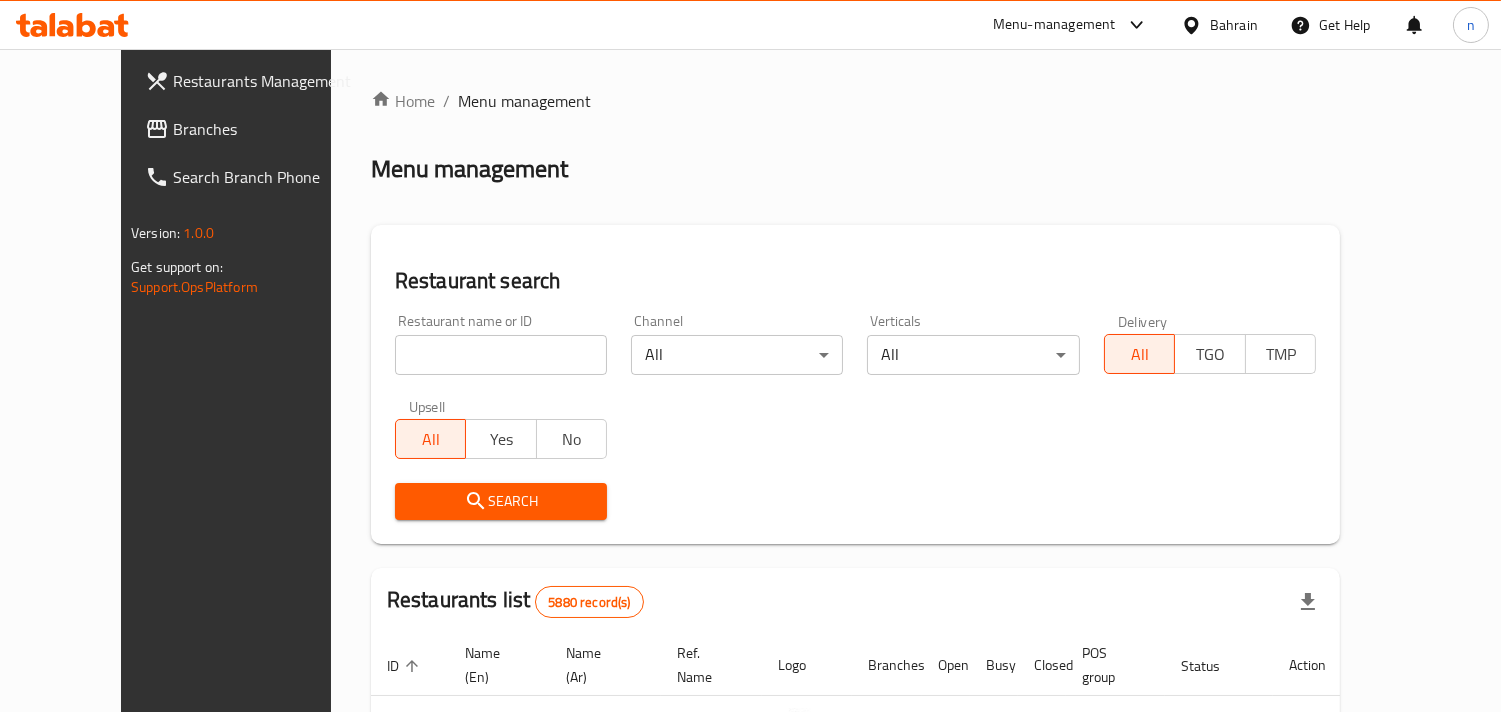 click on "Branches" at bounding box center (250, 129) 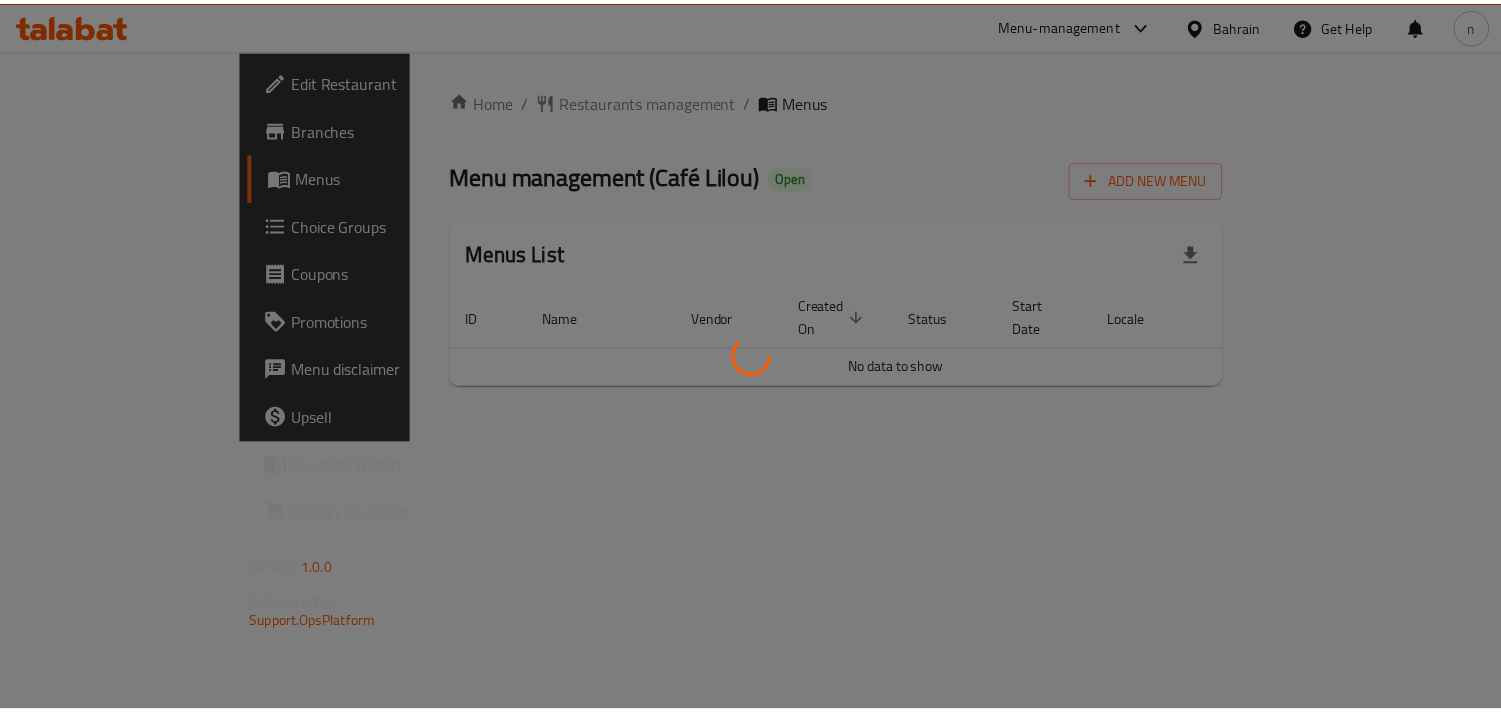 scroll, scrollTop: 0, scrollLeft: 0, axis: both 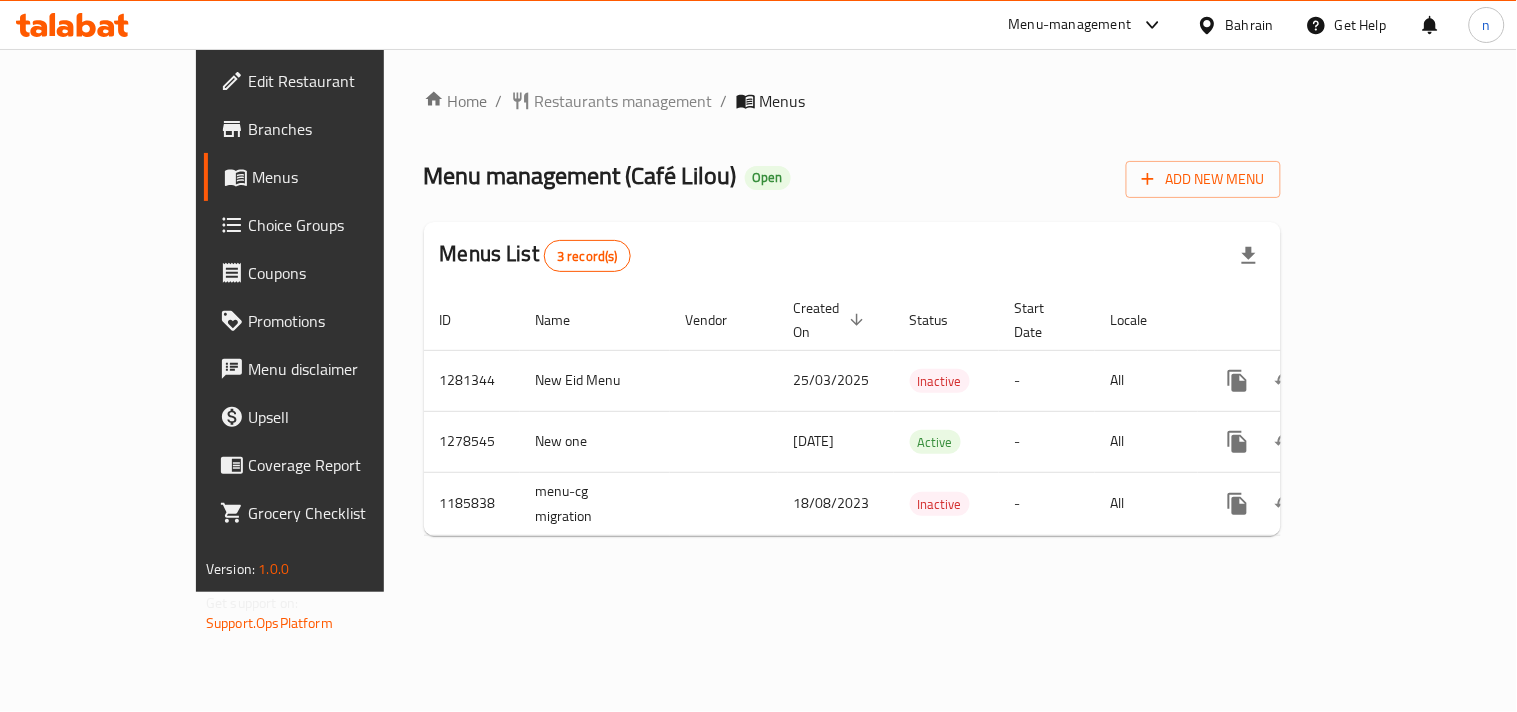 click 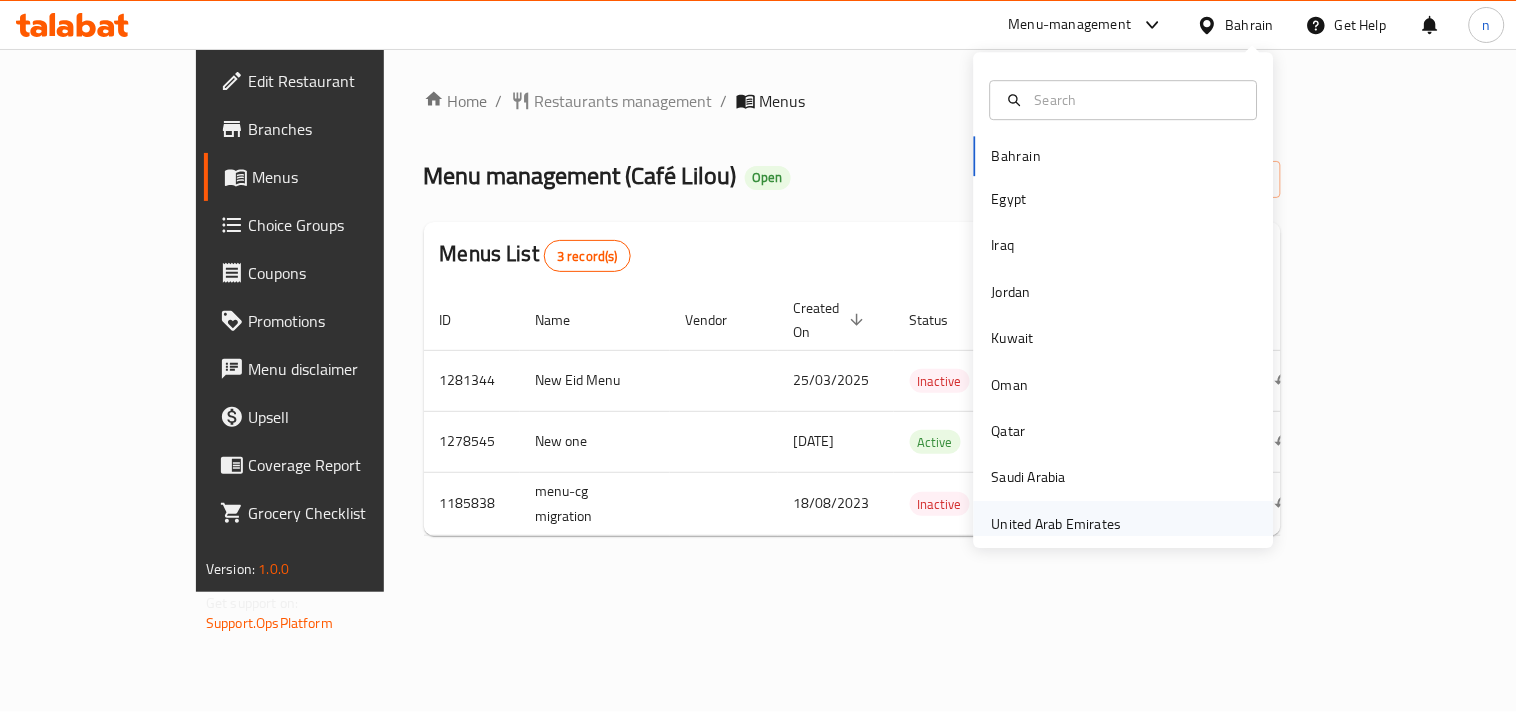 click on "United Arab Emirates" at bounding box center [1057, 524] 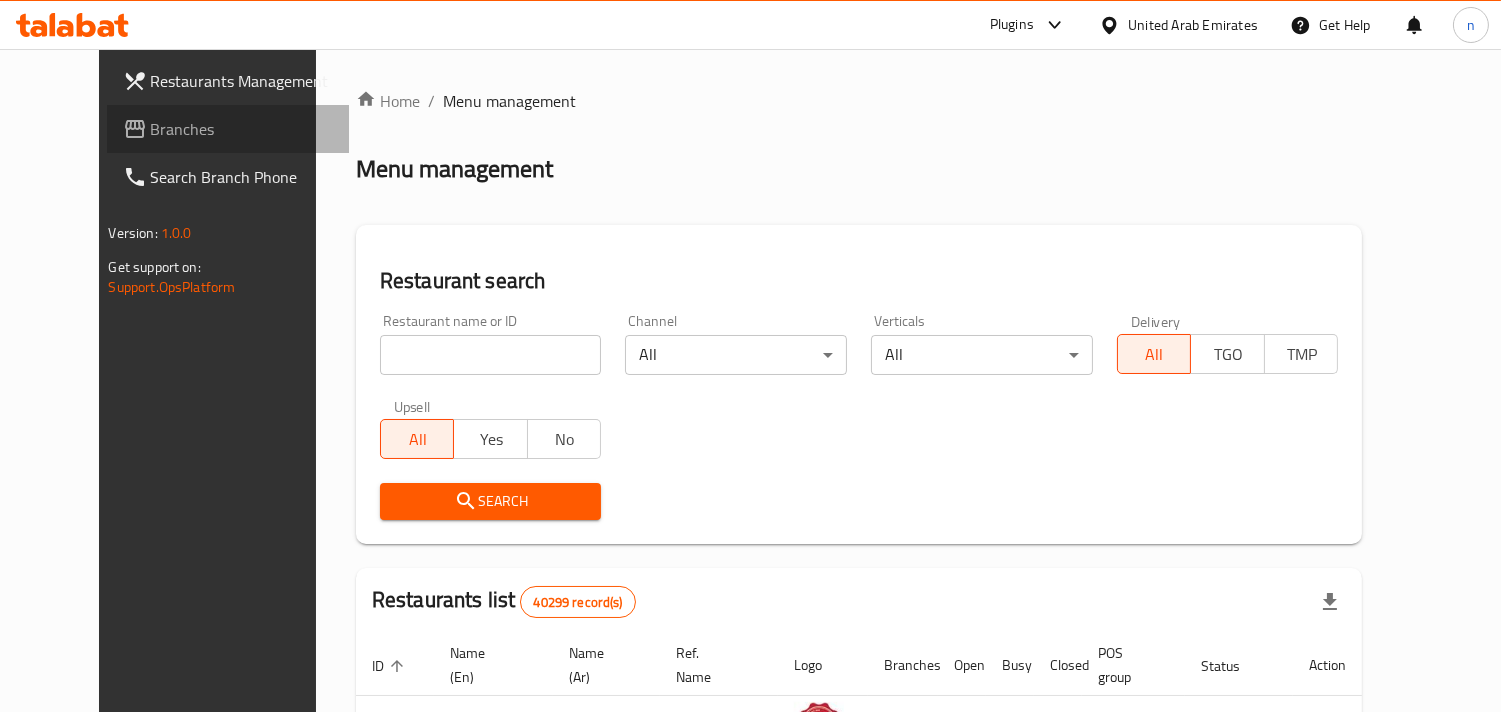 click on "Branches" at bounding box center (242, 129) 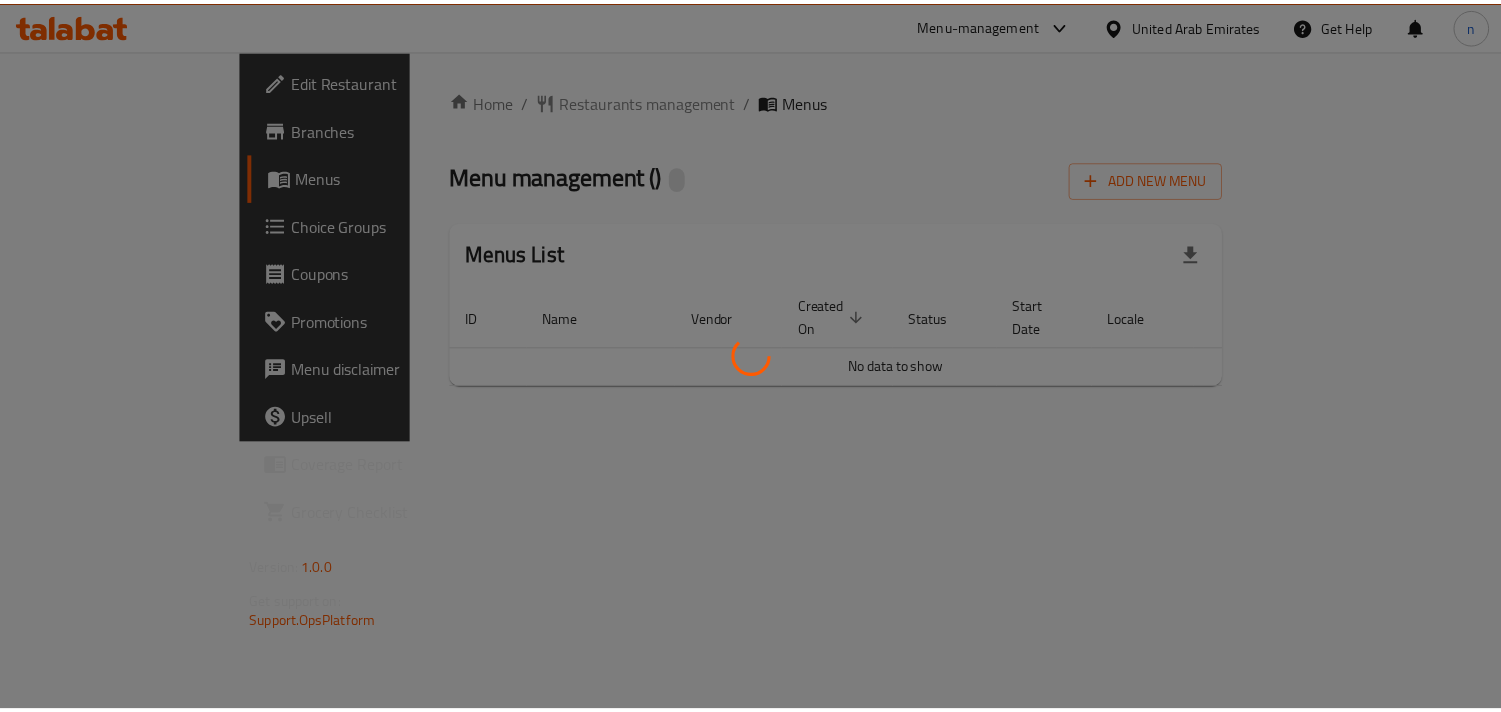scroll, scrollTop: 0, scrollLeft: 0, axis: both 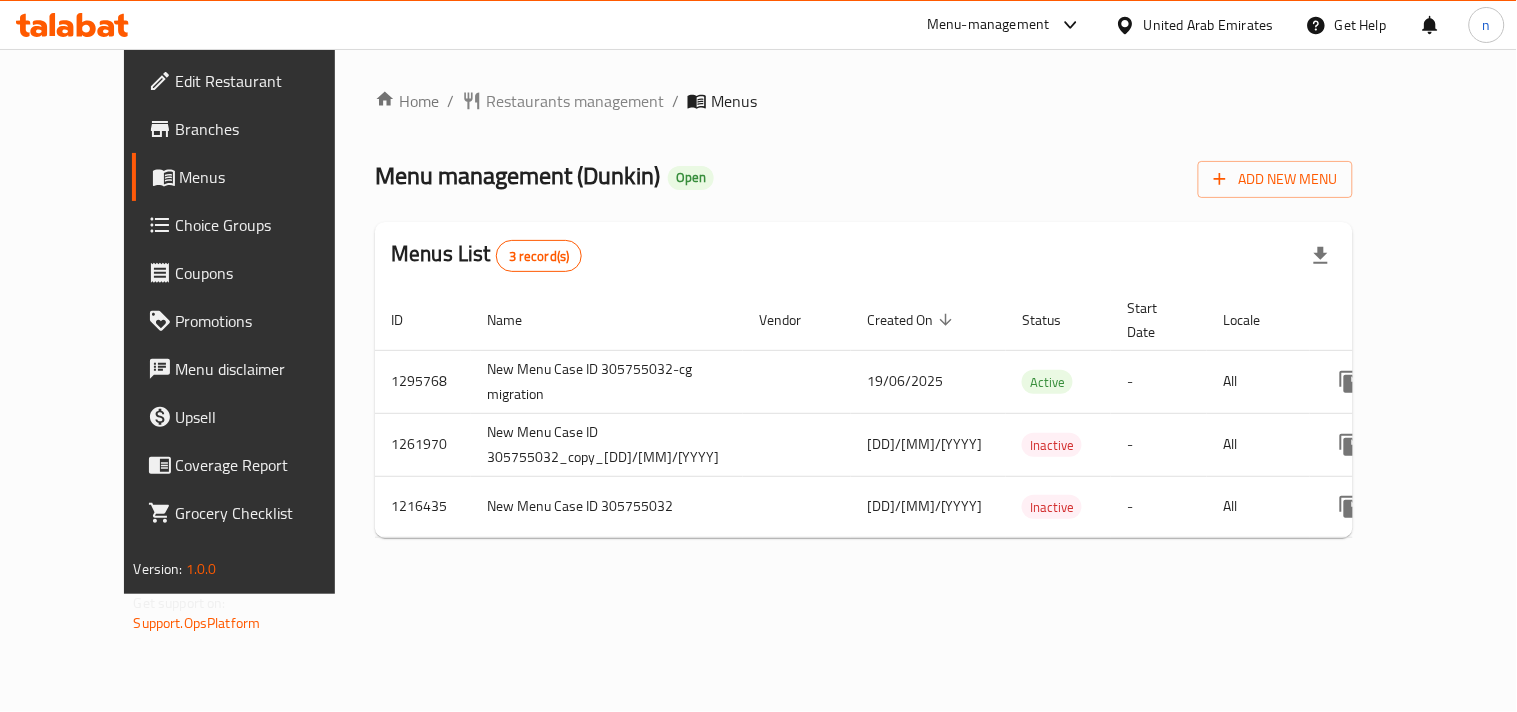 click 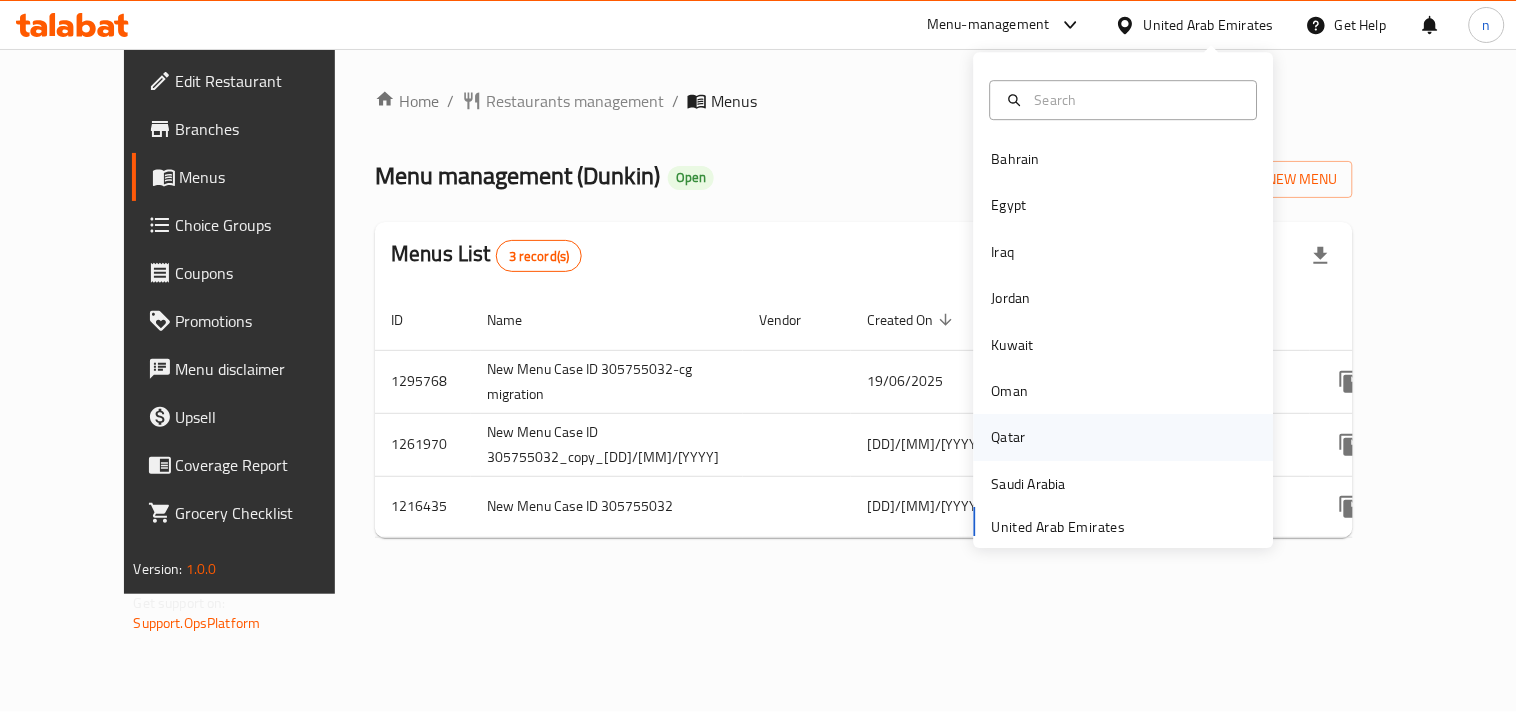 click on "Qatar" at bounding box center (1009, 438) 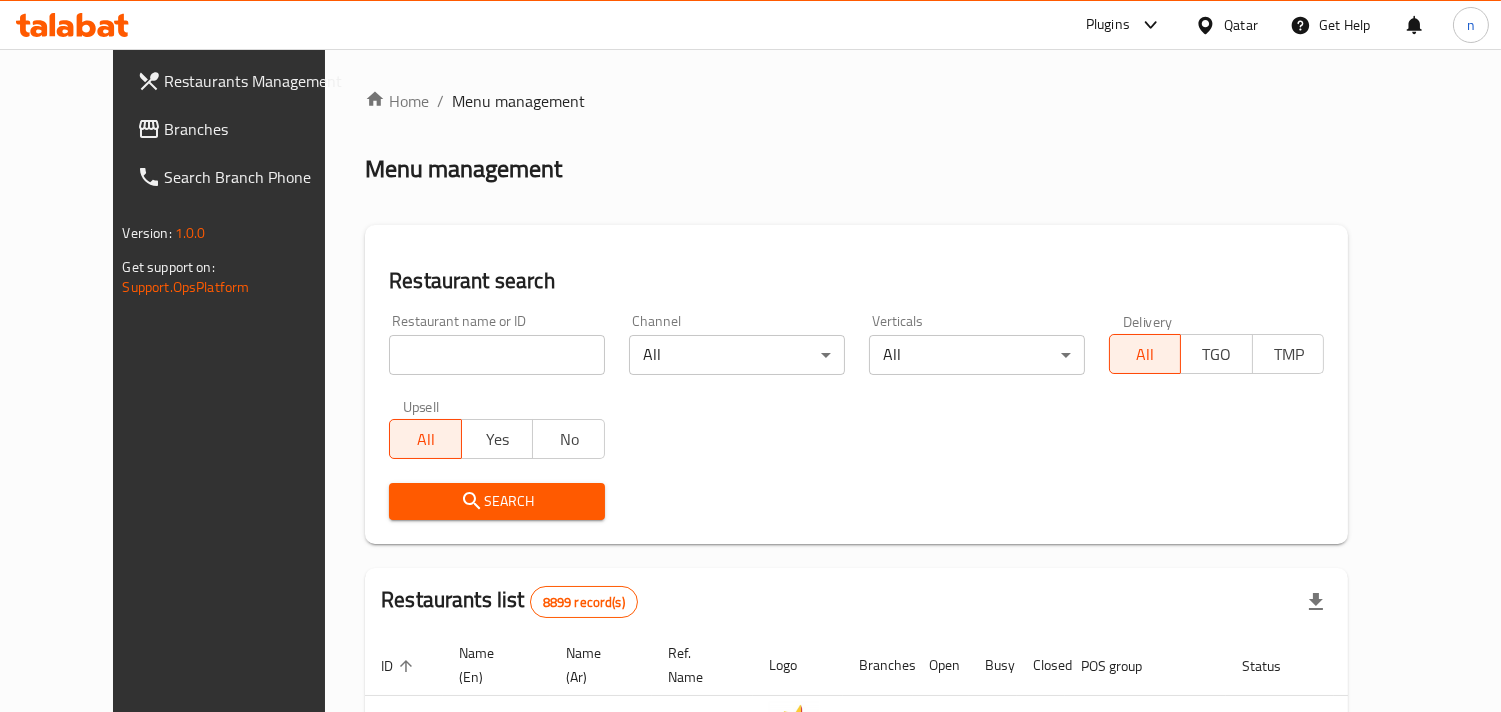 click on "Branches" at bounding box center [256, 129] 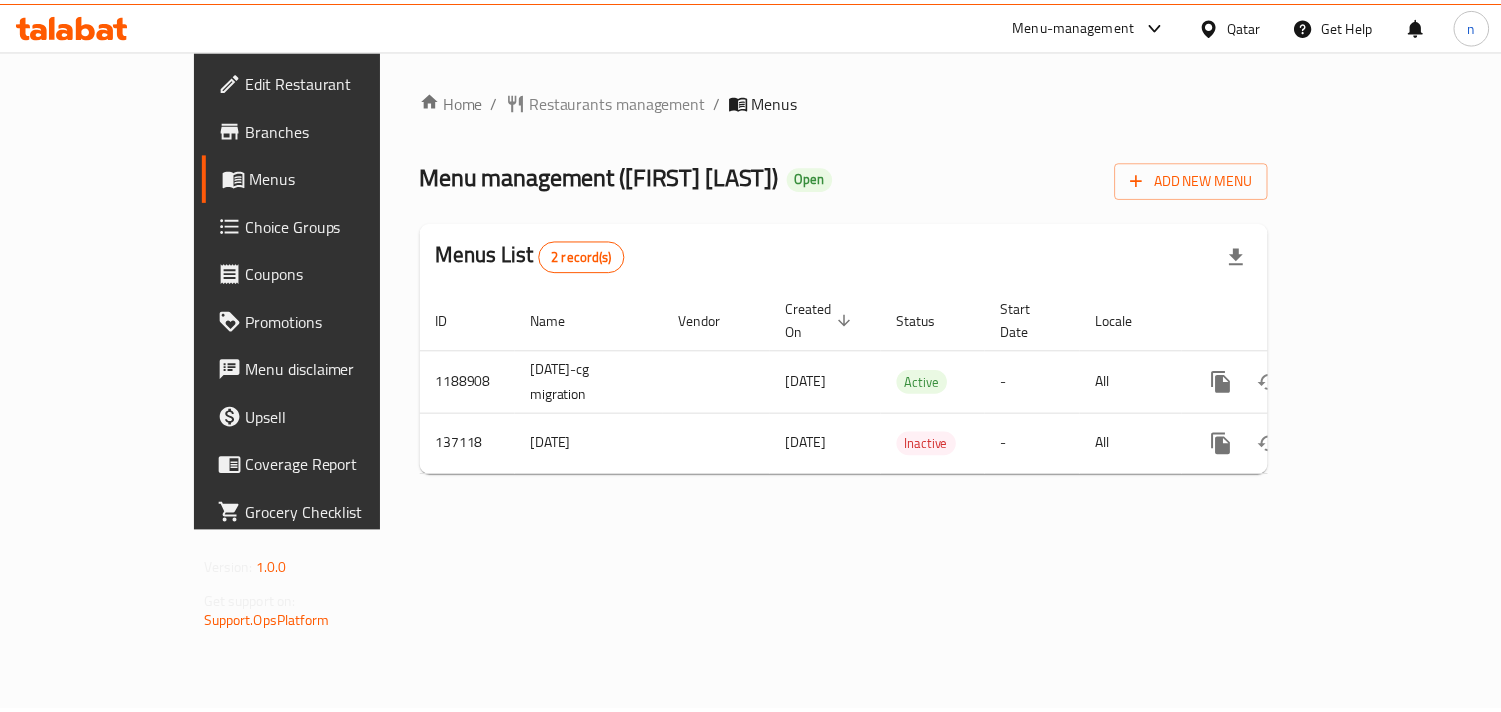 scroll, scrollTop: 0, scrollLeft: 0, axis: both 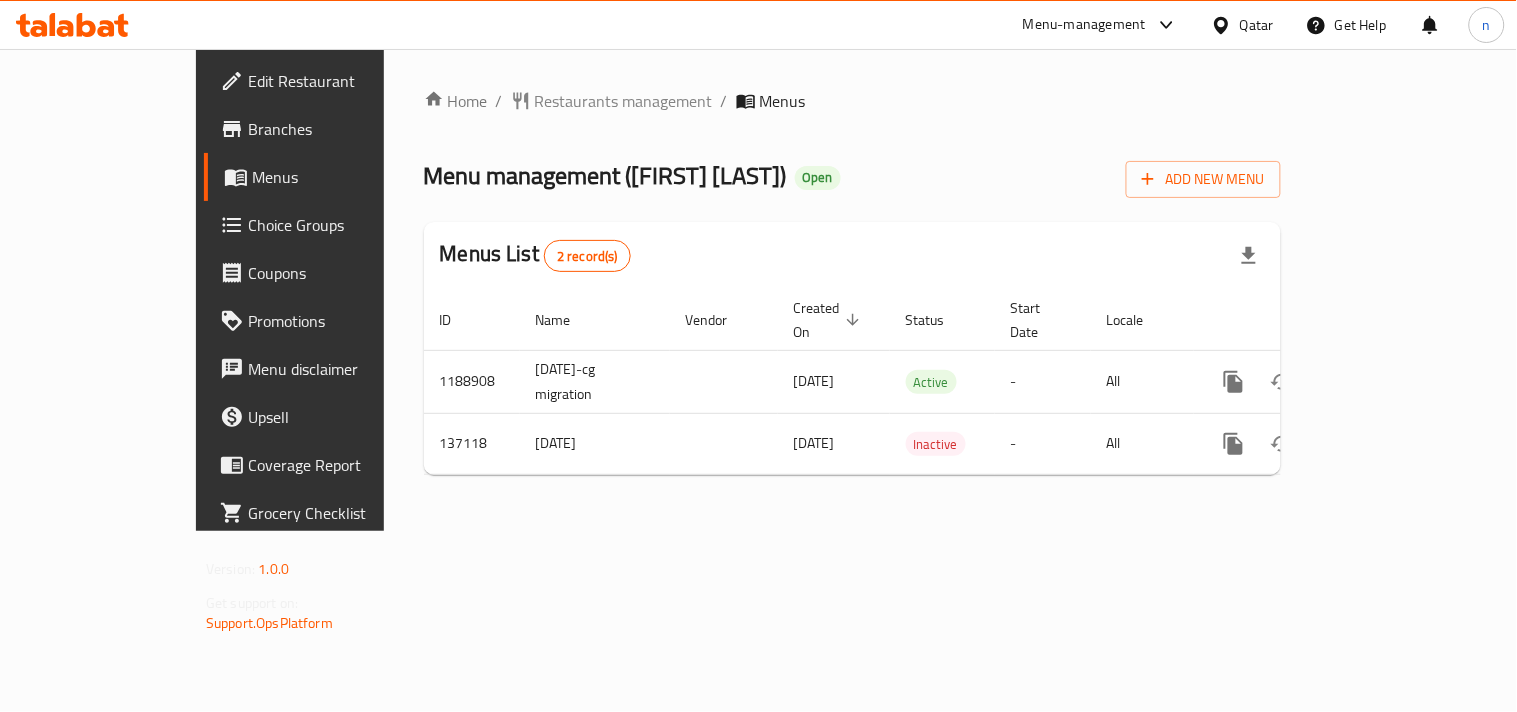 click 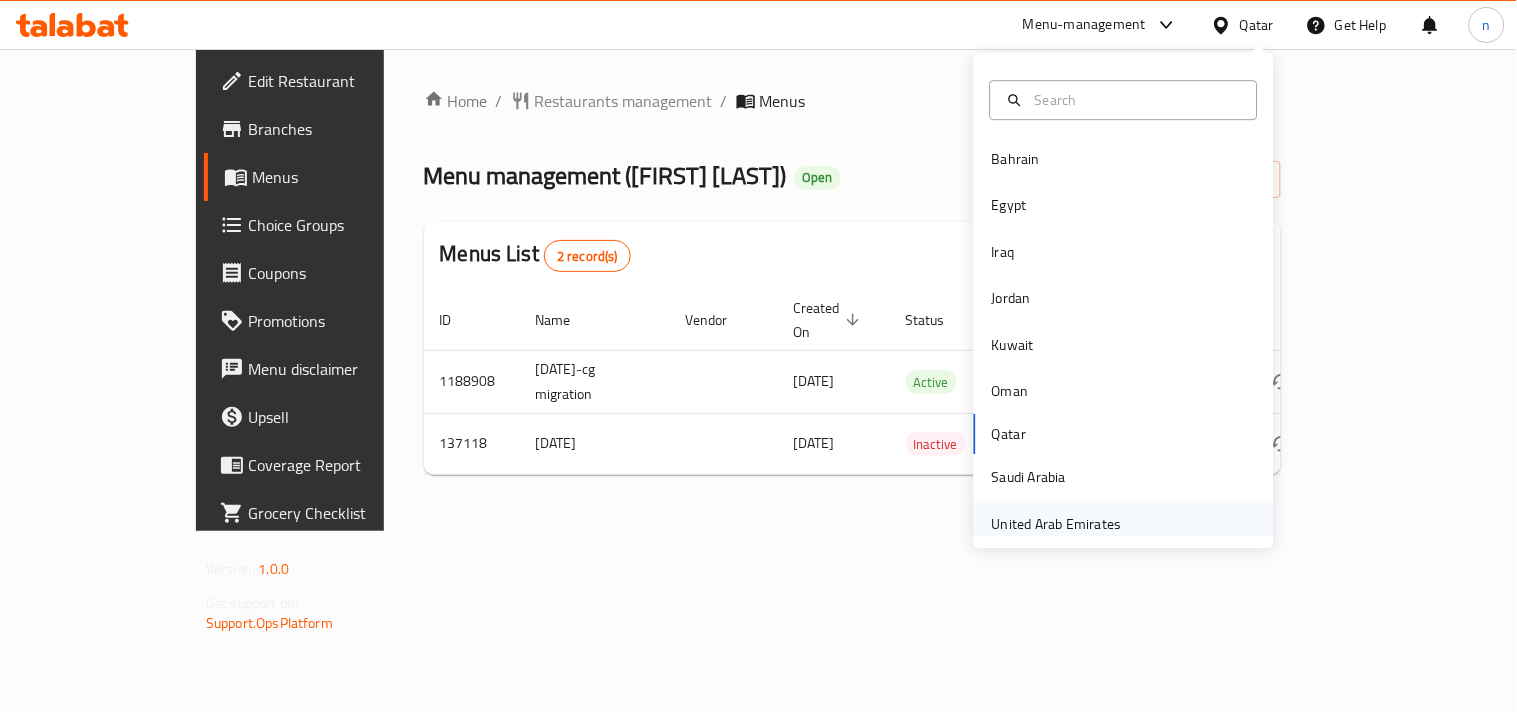 click on "United Arab Emirates" at bounding box center [1057, 524] 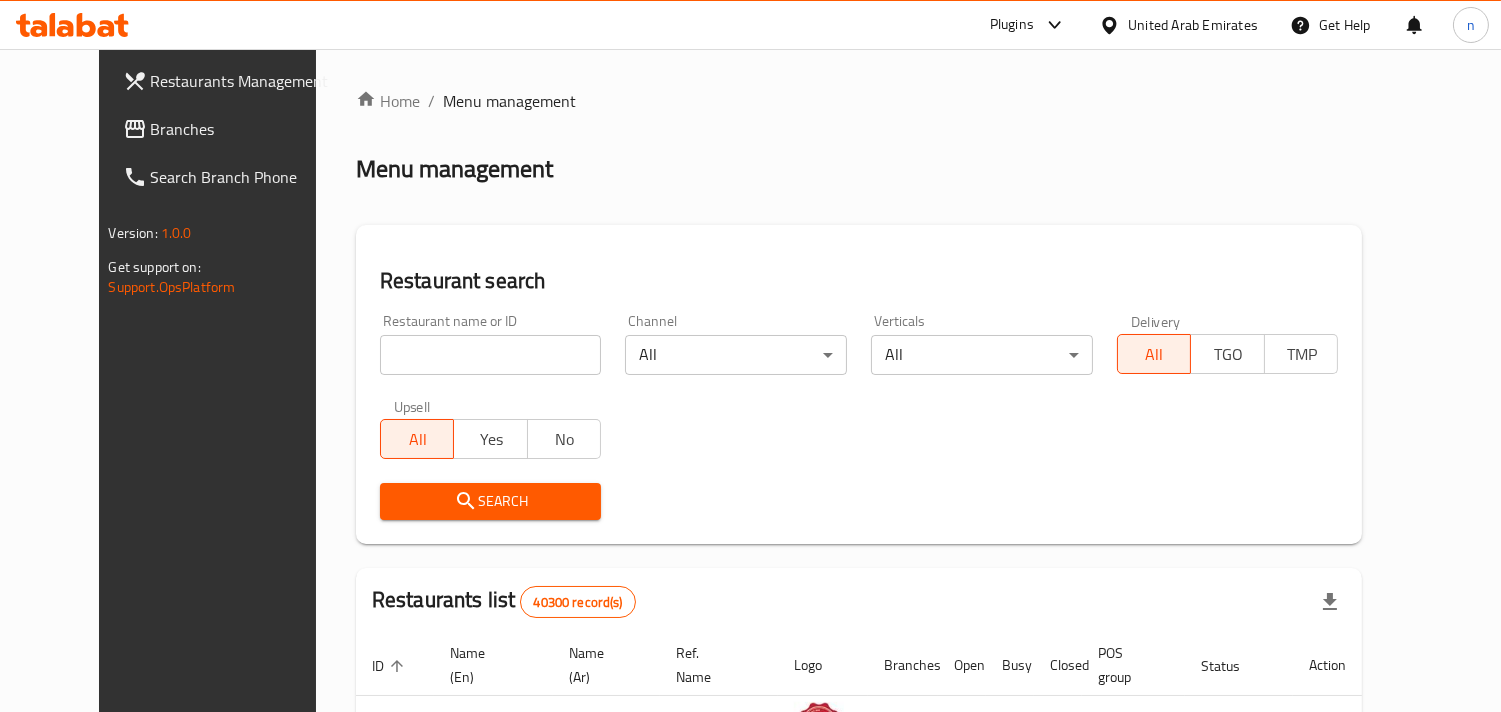 click on "Branches" at bounding box center (242, 129) 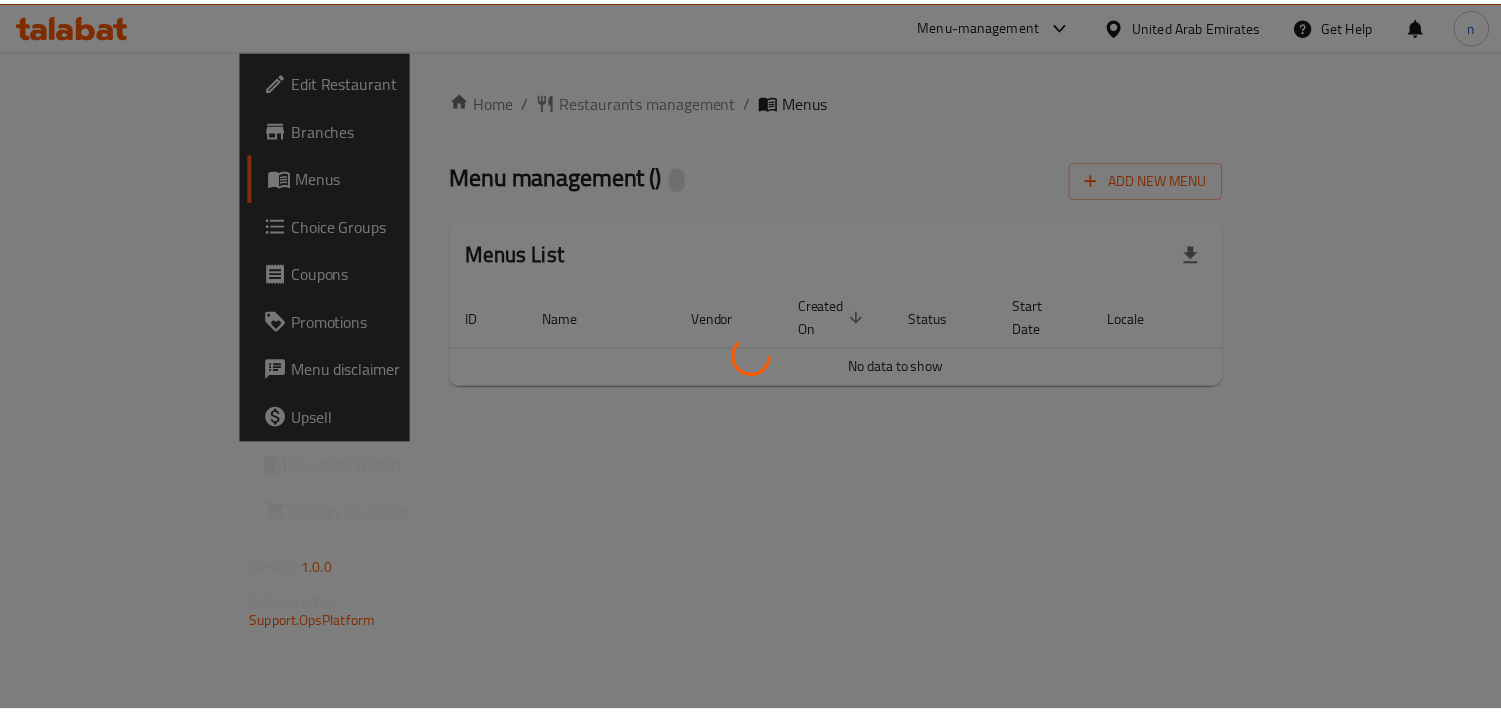scroll, scrollTop: 0, scrollLeft: 0, axis: both 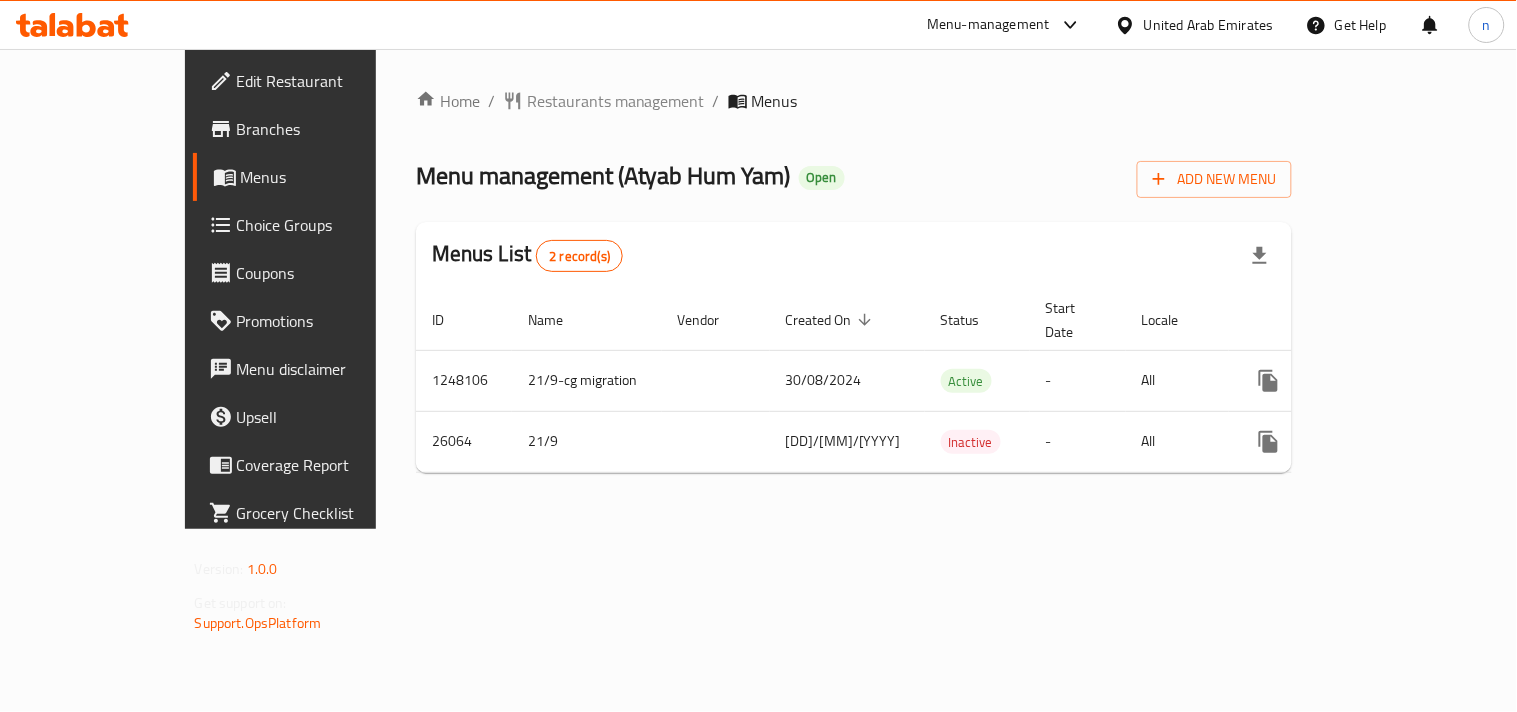 click 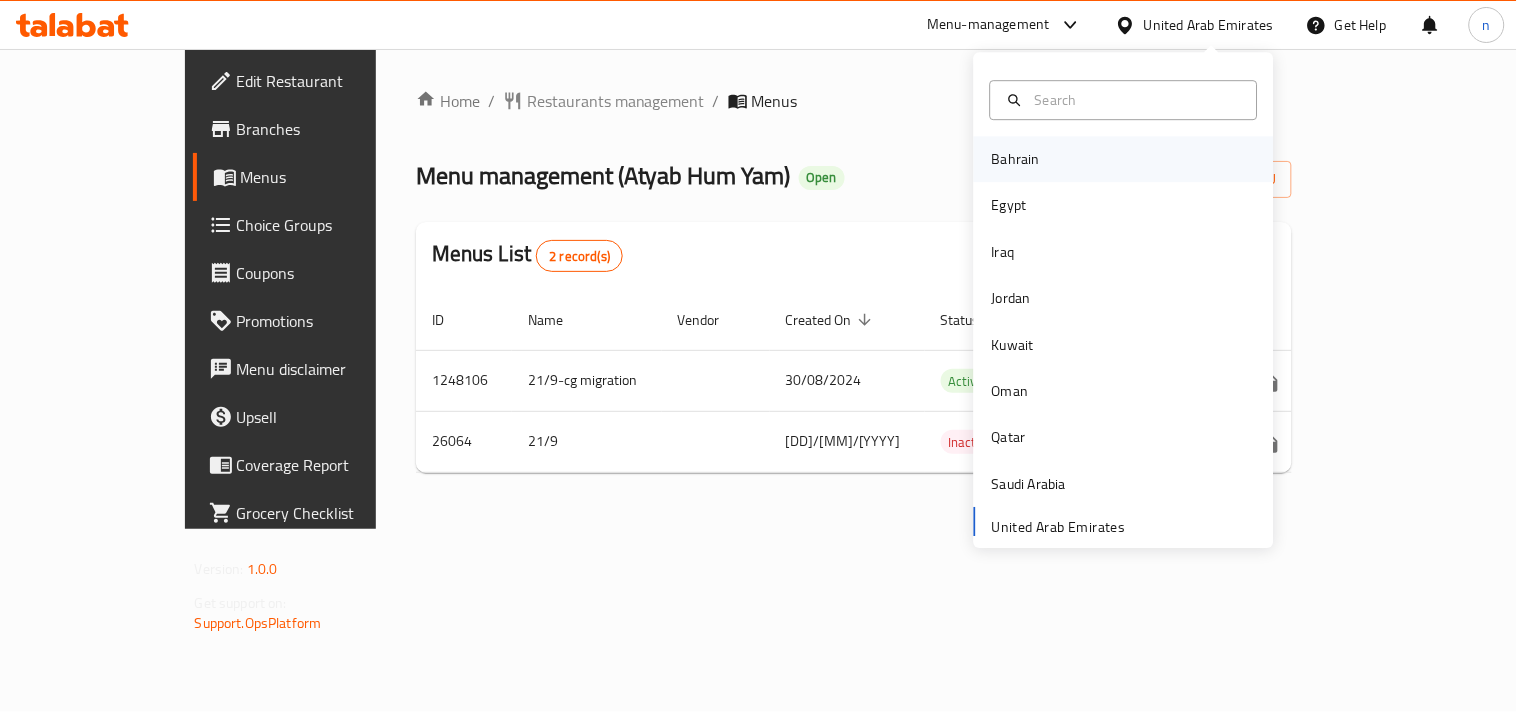 click on "Bahrain" at bounding box center [1016, 159] 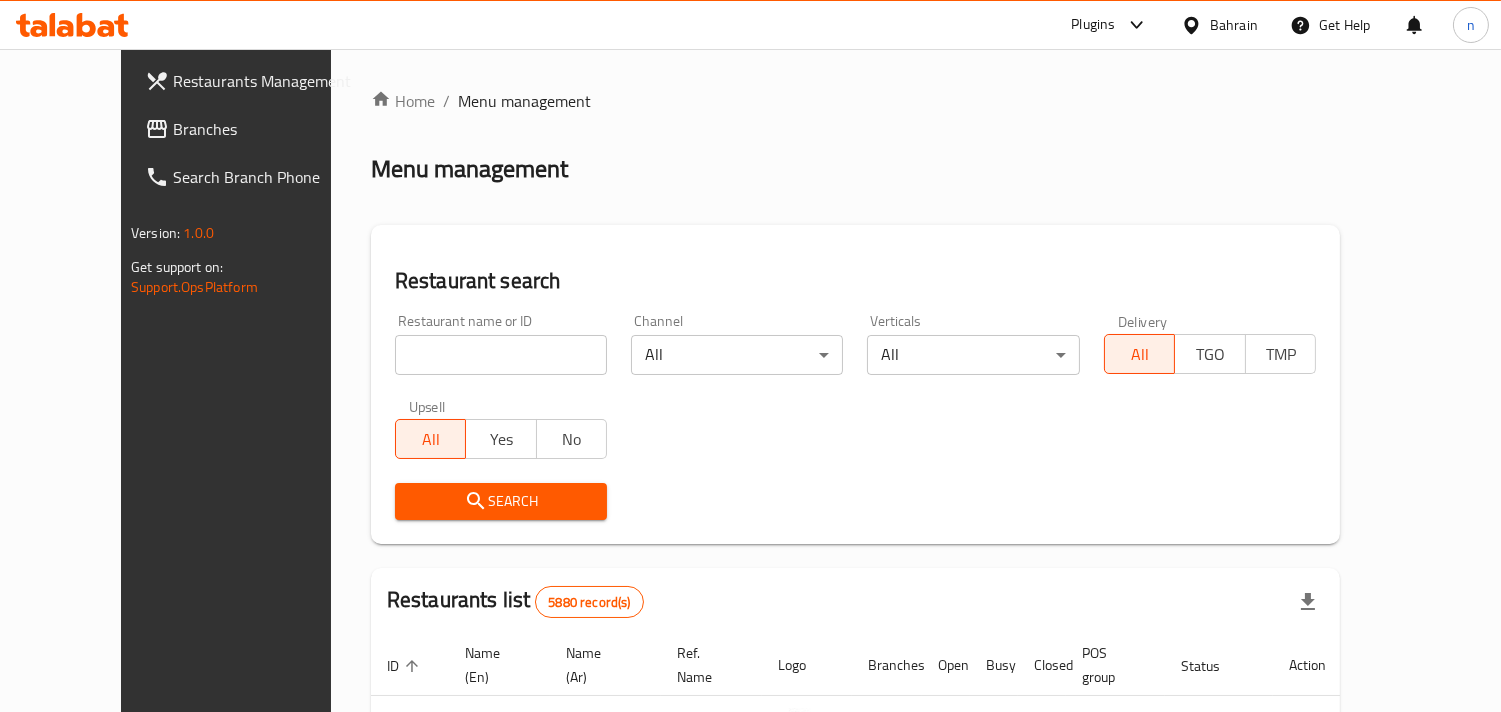 click 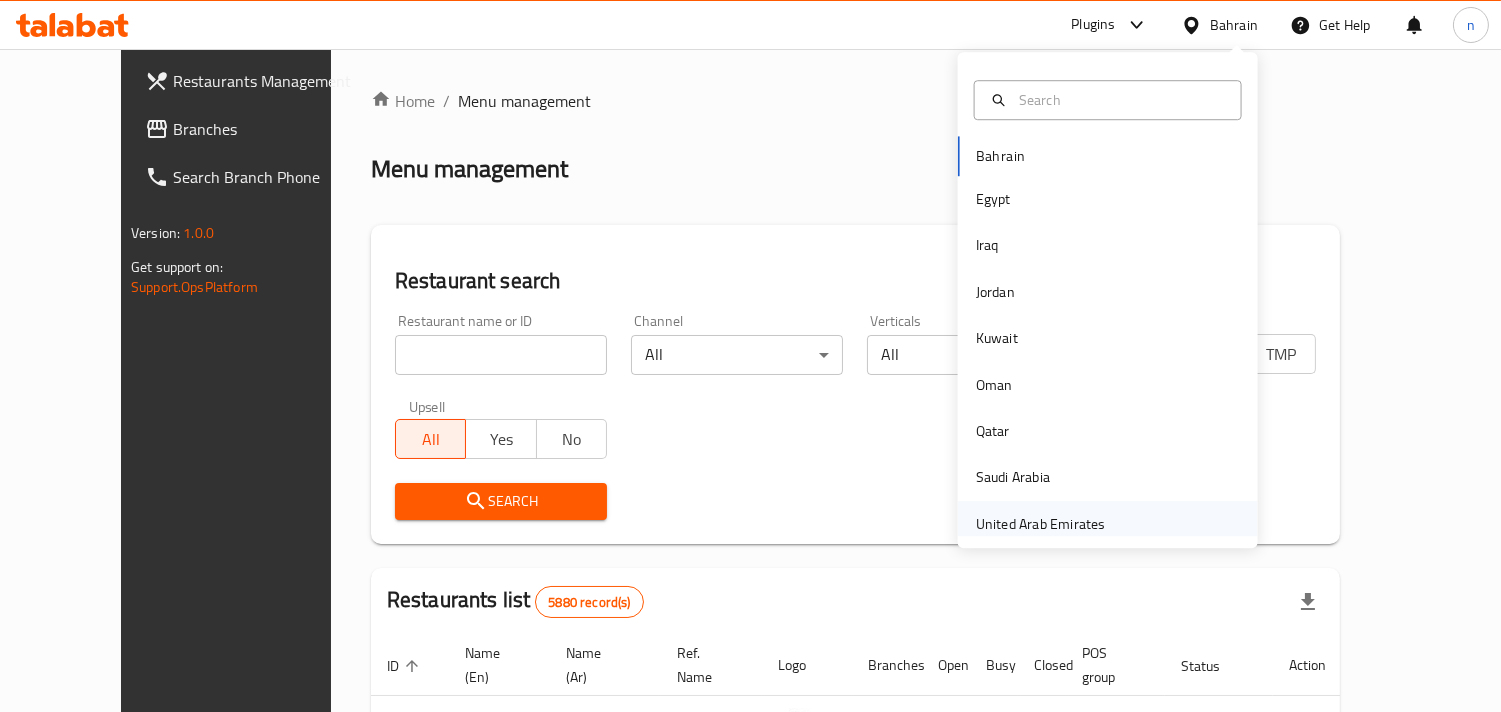click on "United Arab Emirates" at bounding box center [1041, 524] 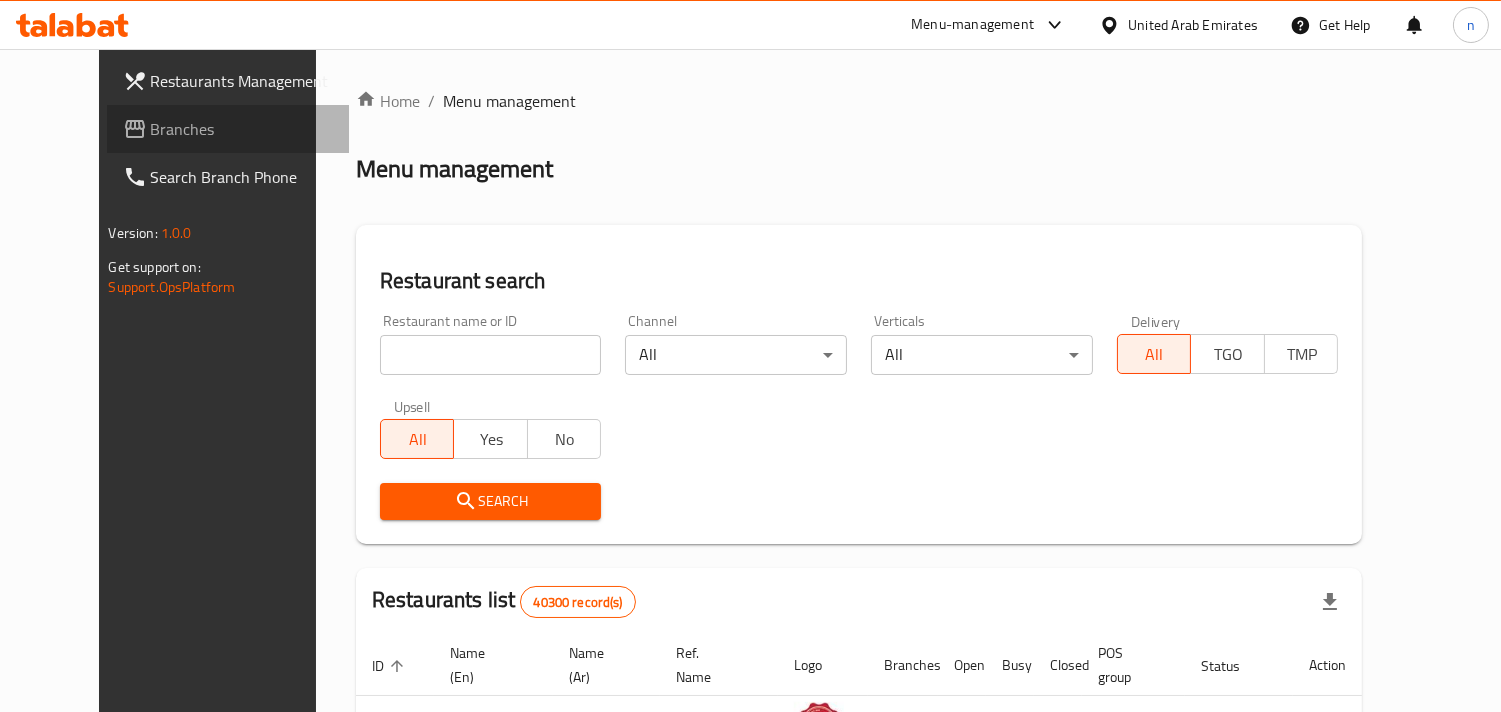 click on "Branches" at bounding box center (242, 129) 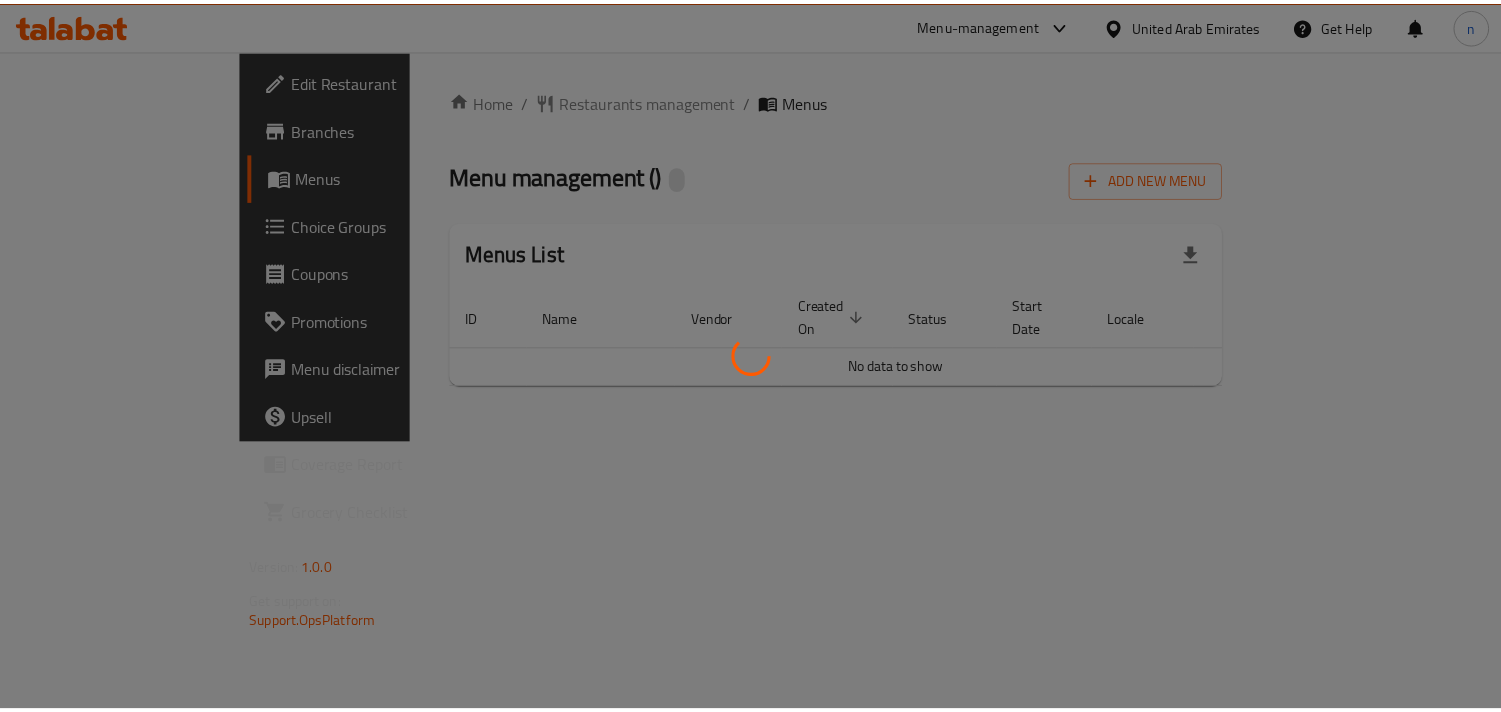 scroll, scrollTop: 0, scrollLeft: 0, axis: both 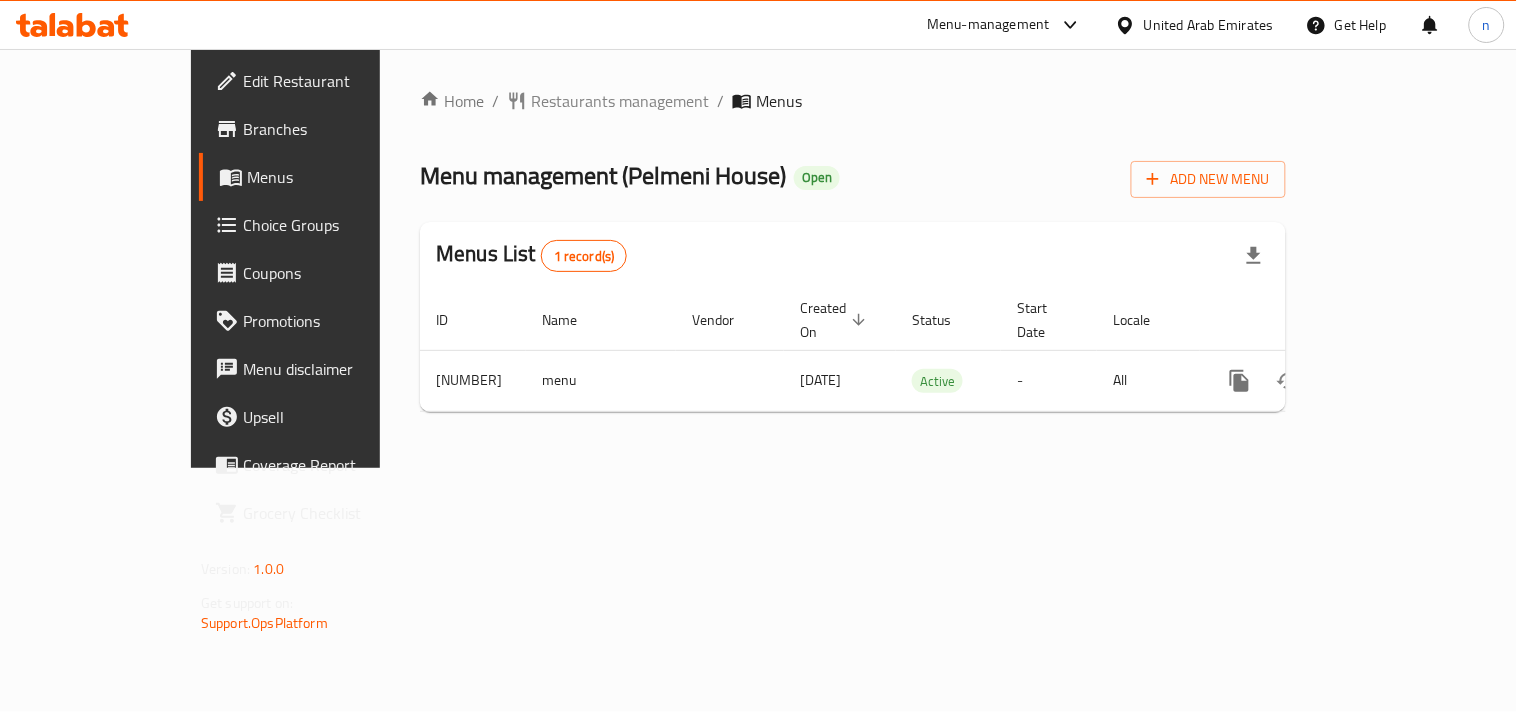 click on "Choice Groups" at bounding box center [335, 225] 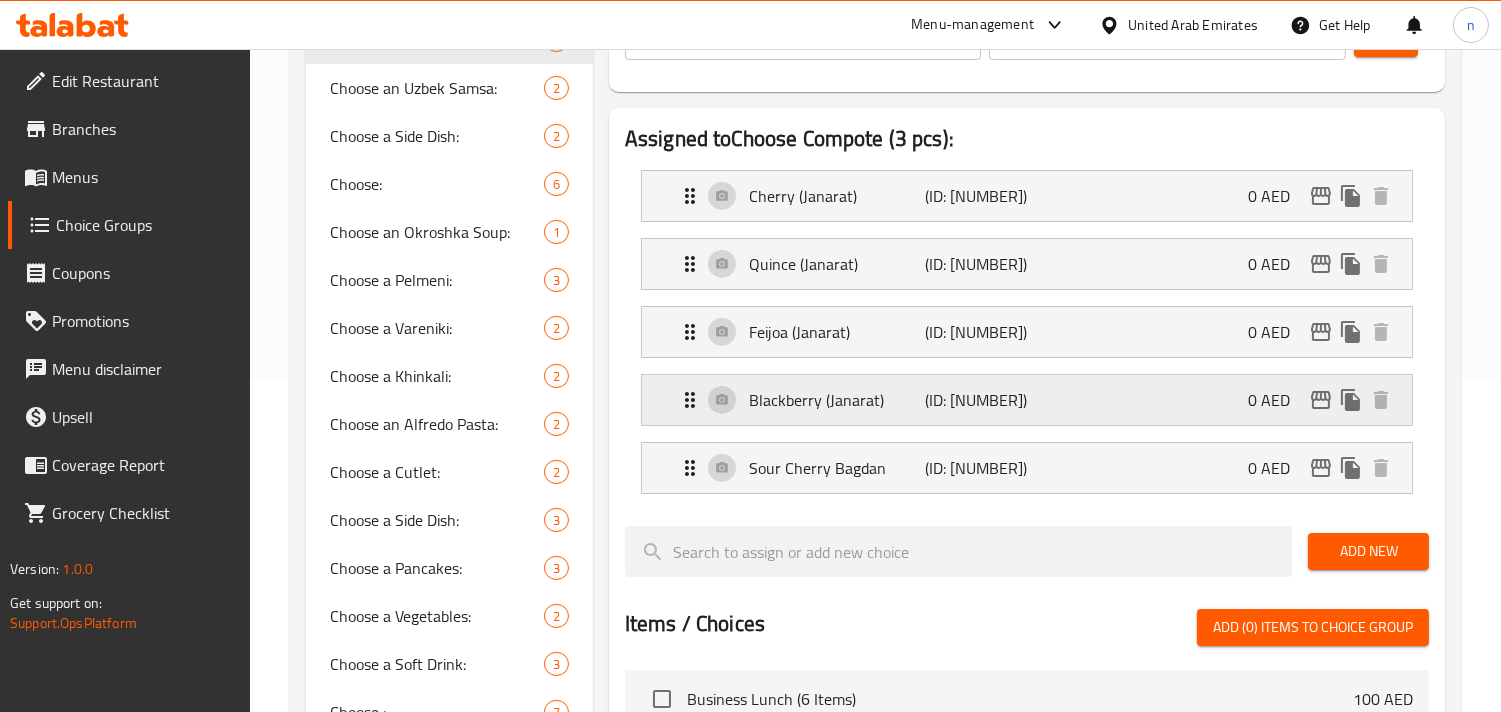 scroll, scrollTop: 0, scrollLeft: 0, axis: both 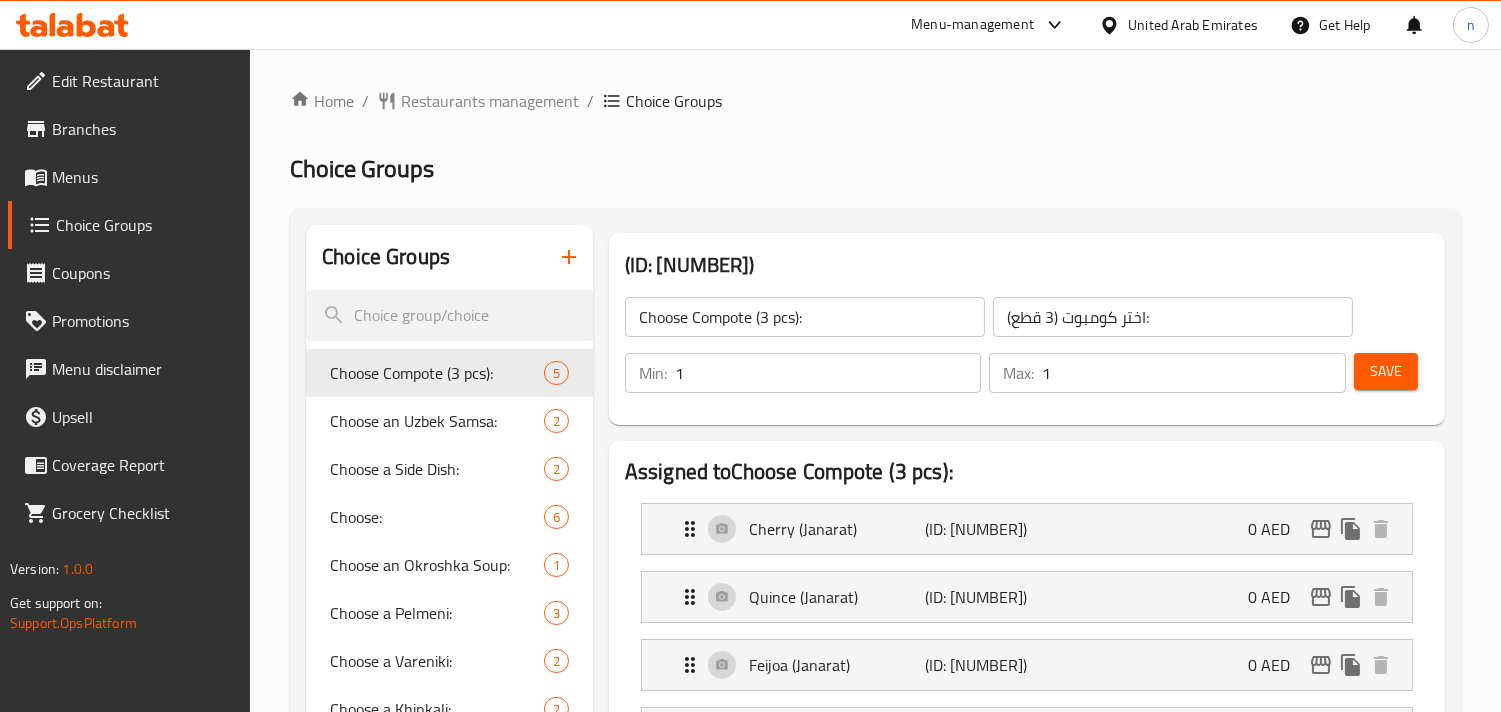 click on "Home / Restaurants management / Choice Groups" at bounding box center [875, 101] 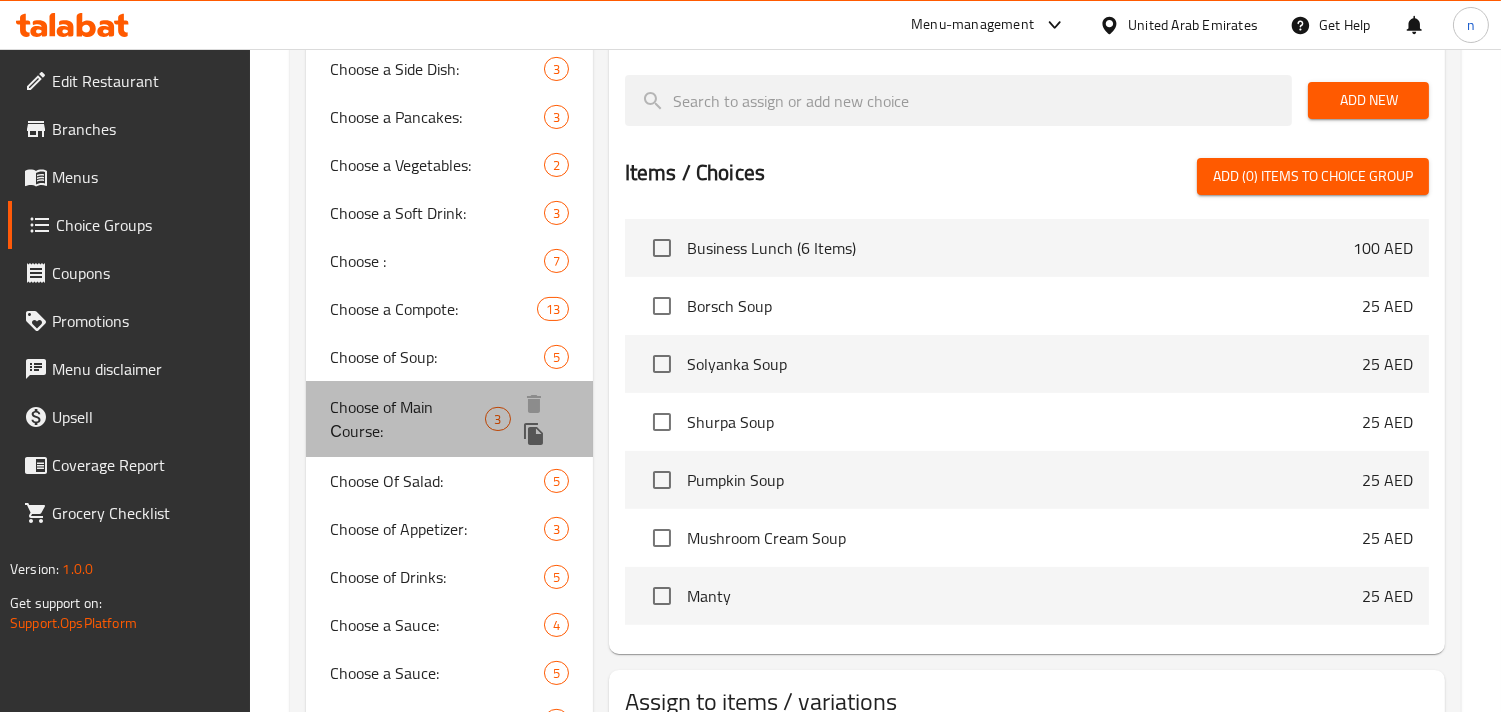 click on "Choose of Main Сourse:" at bounding box center (407, 419) 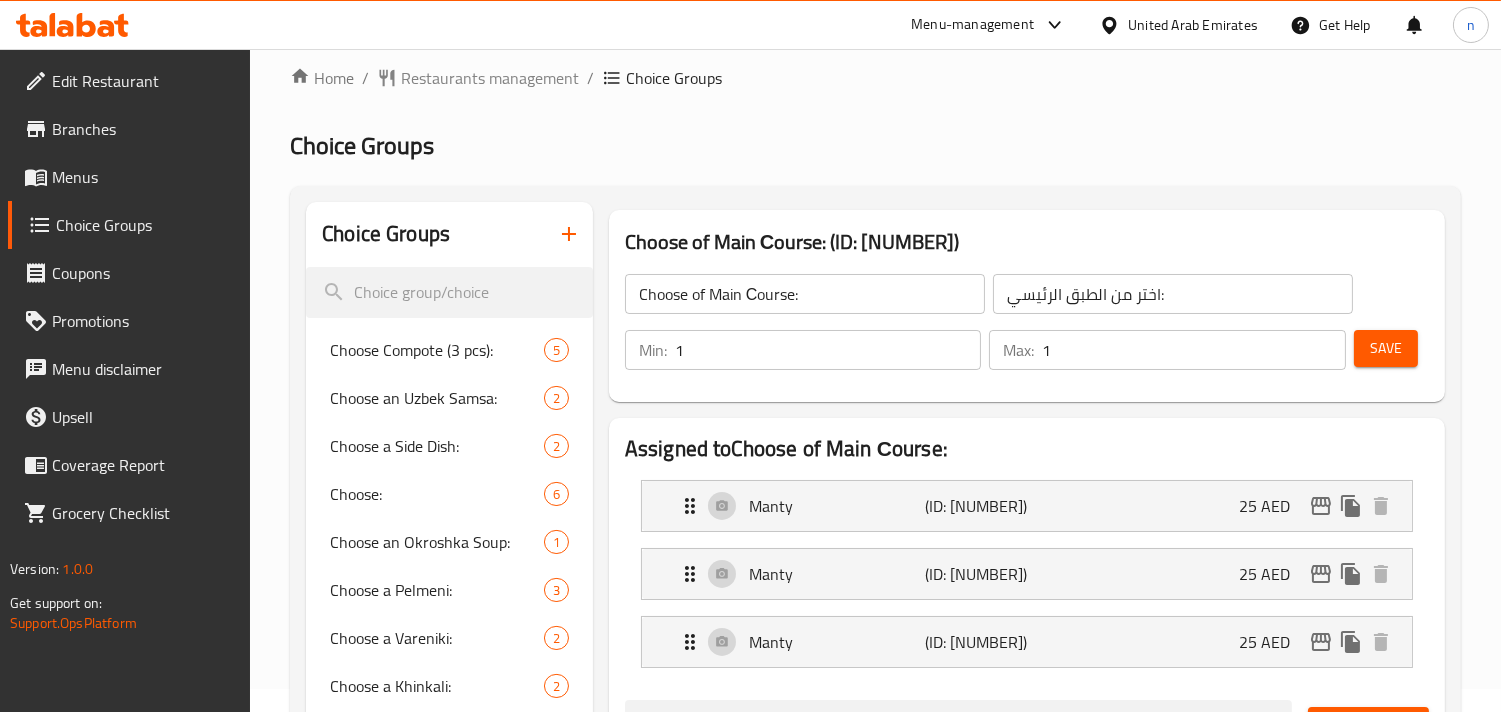 scroll, scrollTop: 117, scrollLeft: 0, axis: vertical 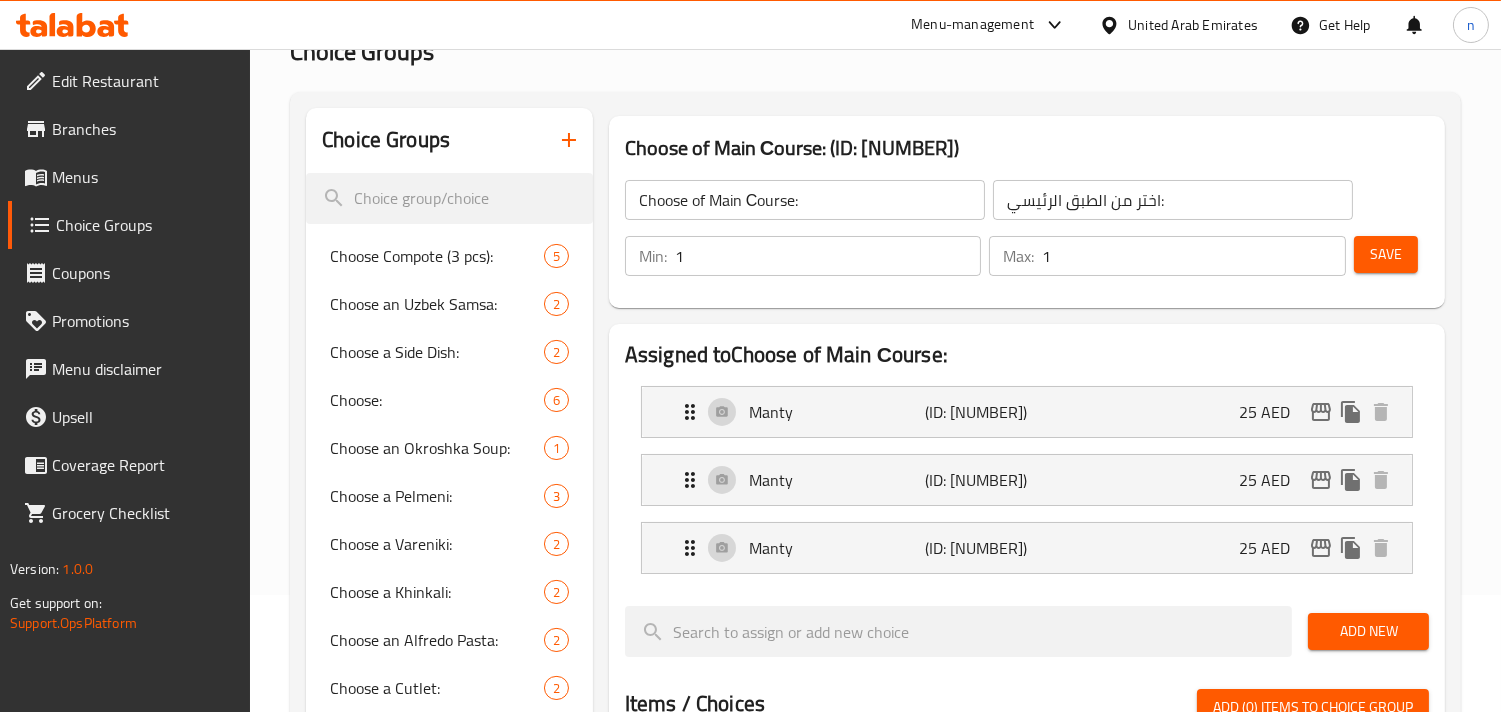 click 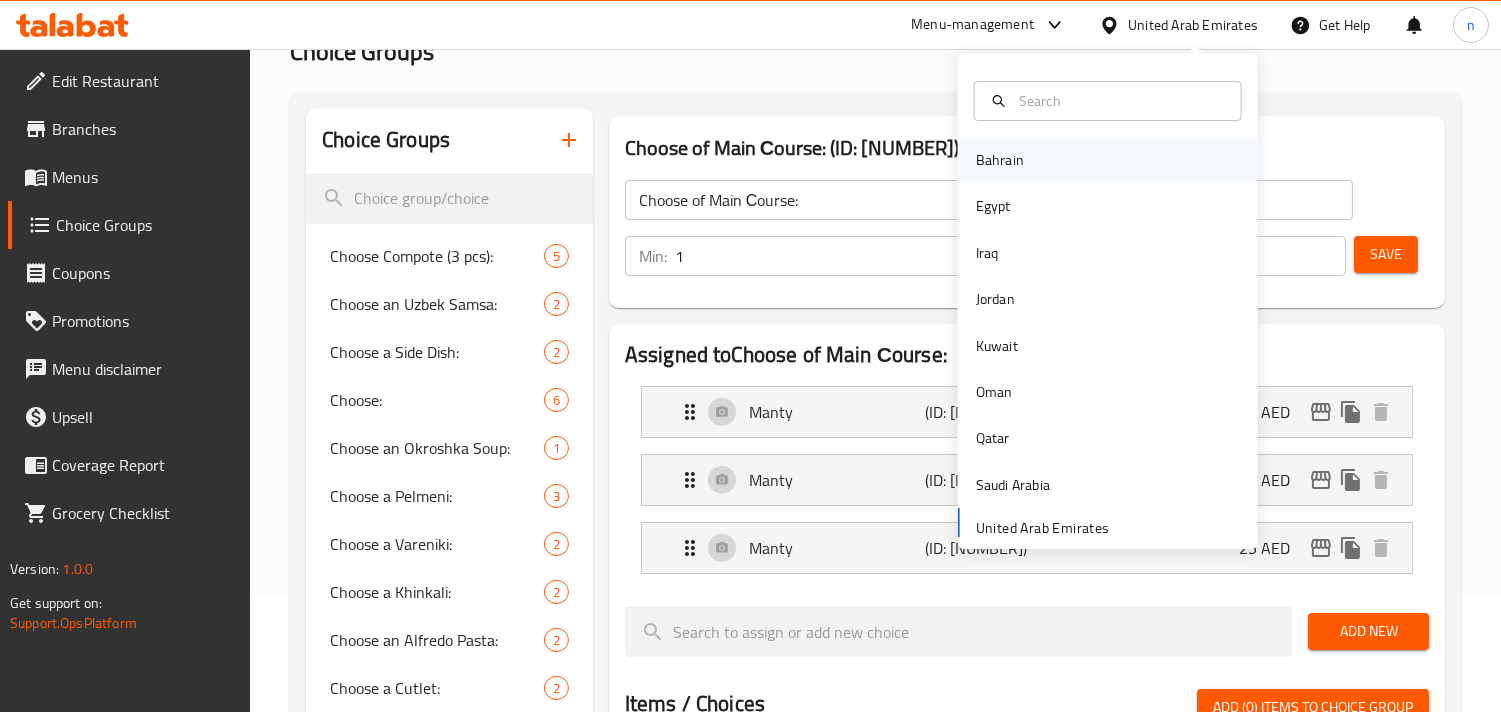 click on "Bahrain" at bounding box center [1000, 160] 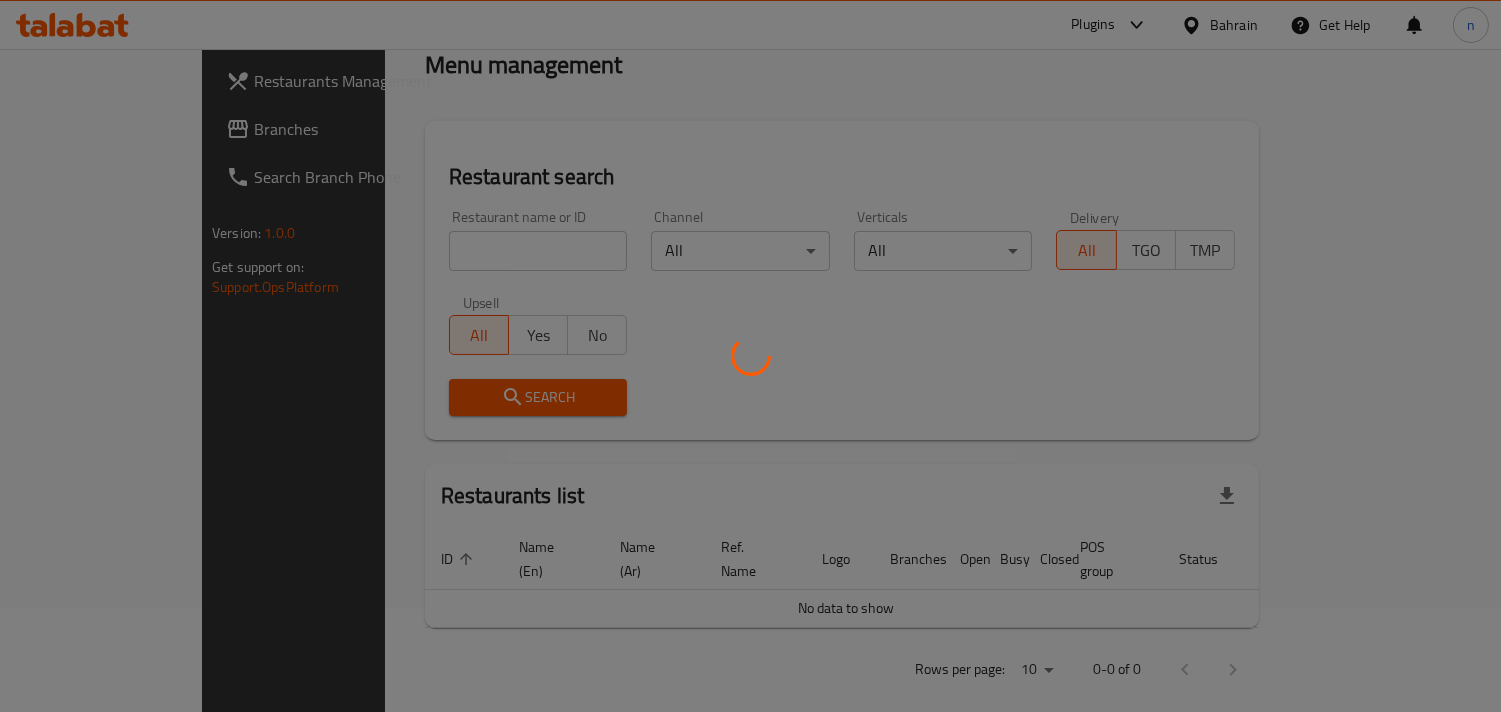 scroll, scrollTop: 117, scrollLeft: 0, axis: vertical 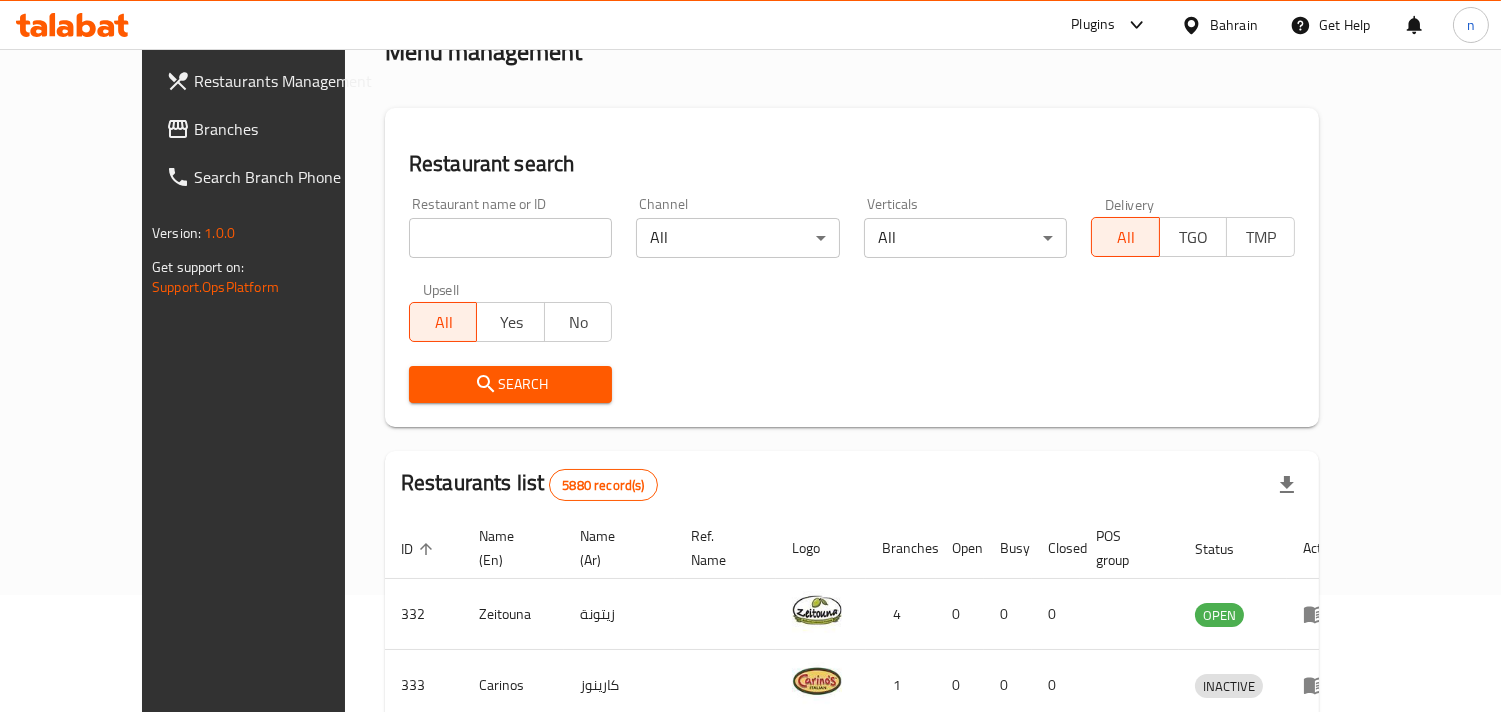 click 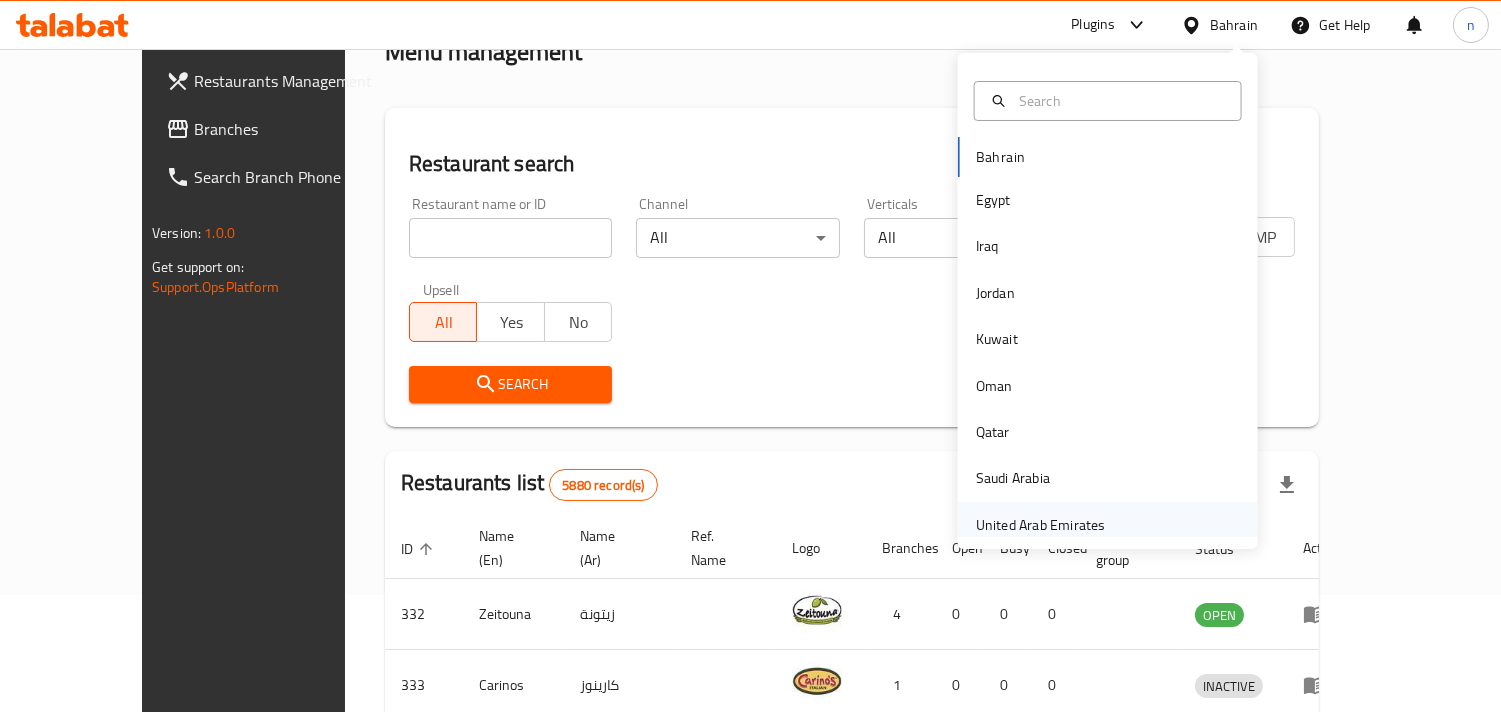 click on "United Arab Emirates" at bounding box center (1041, 525) 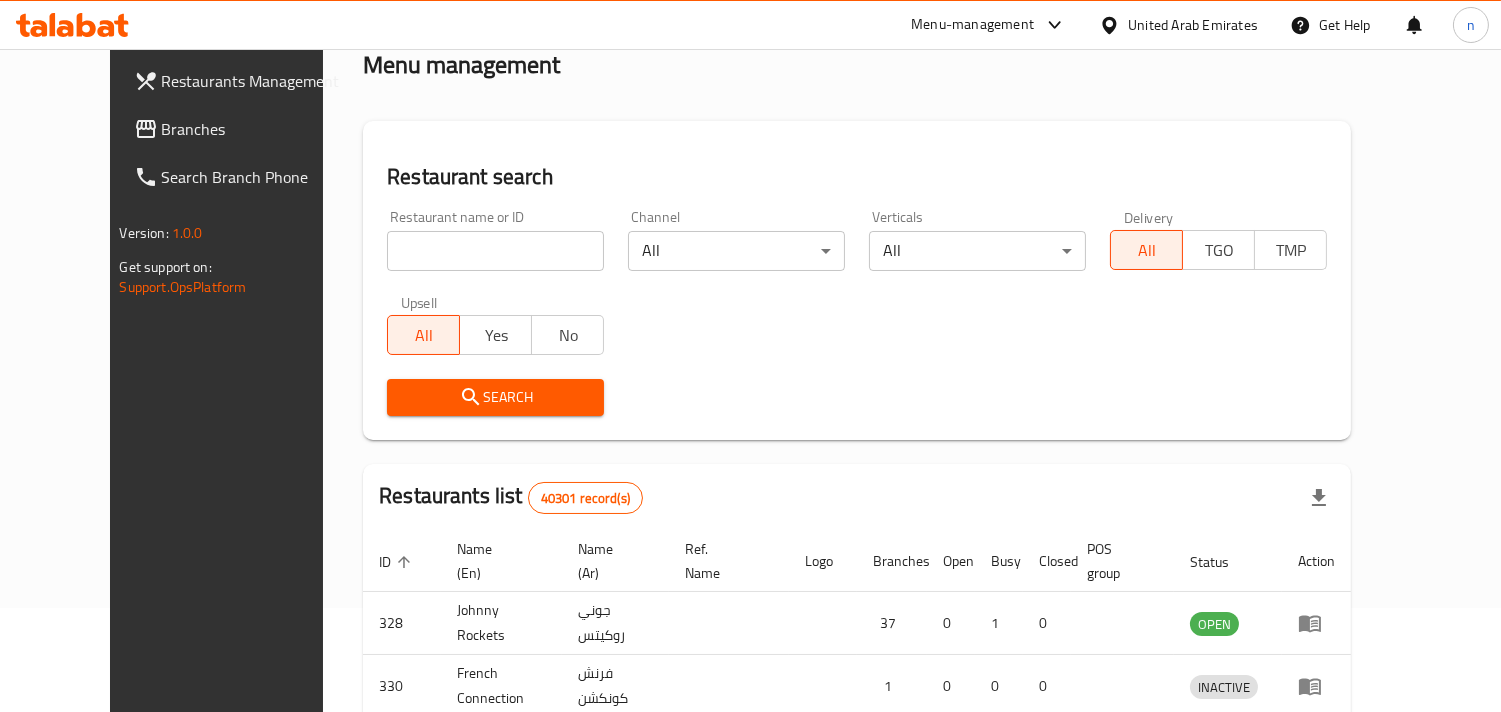 scroll, scrollTop: 117, scrollLeft: 0, axis: vertical 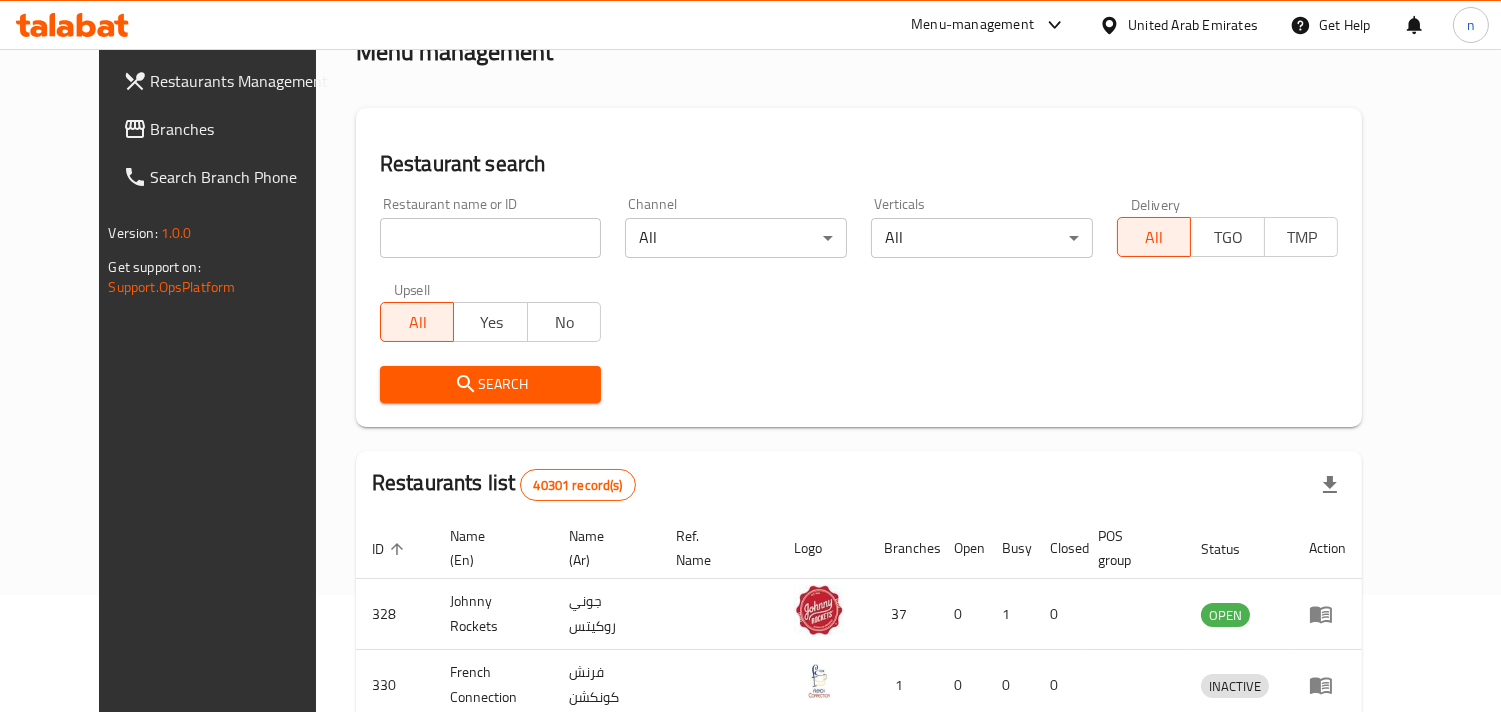 click on "Branches" at bounding box center [242, 129] 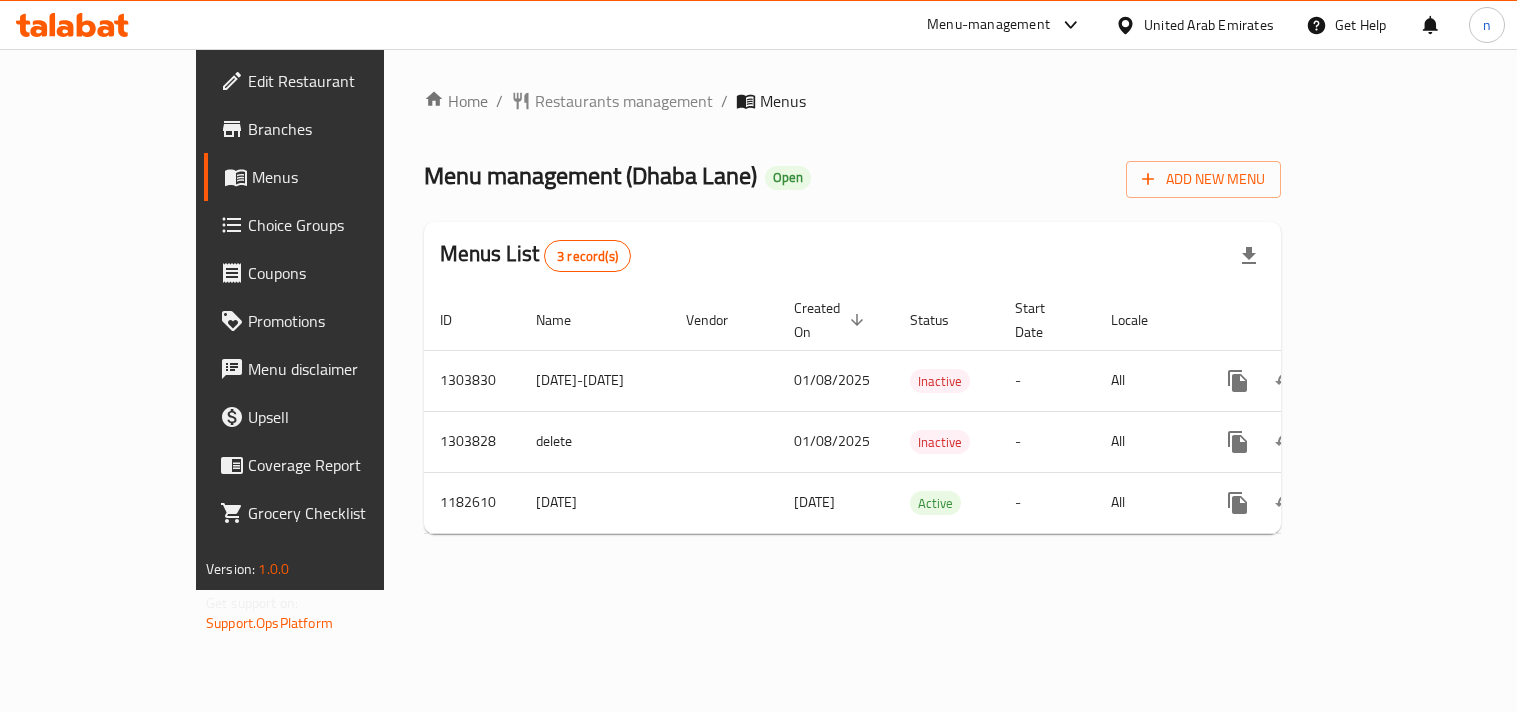 scroll, scrollTop: 0, scrollLeft: 0, axis: both 